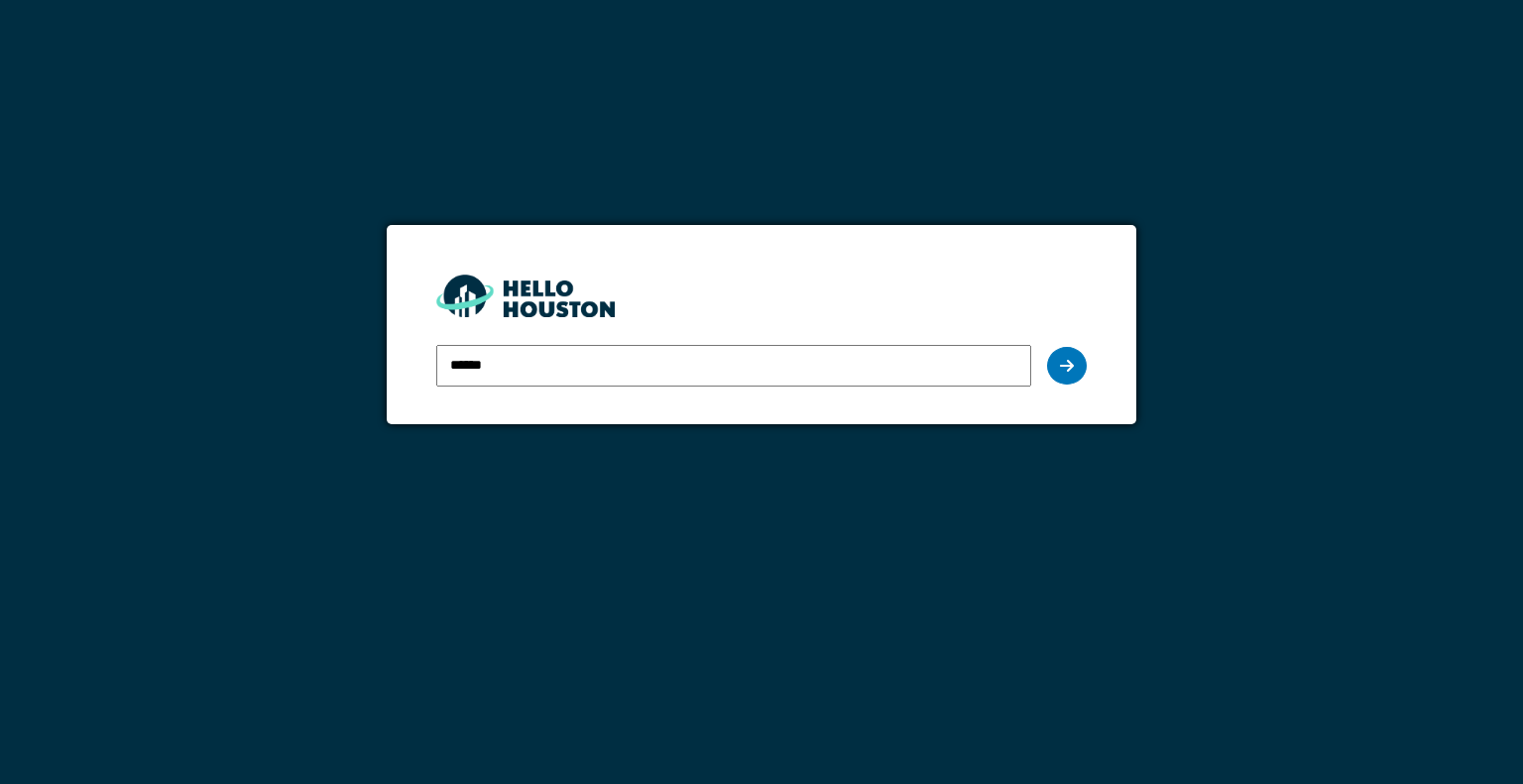 scroll, scrollTop: 0, scrollLeft: 0, axis: both 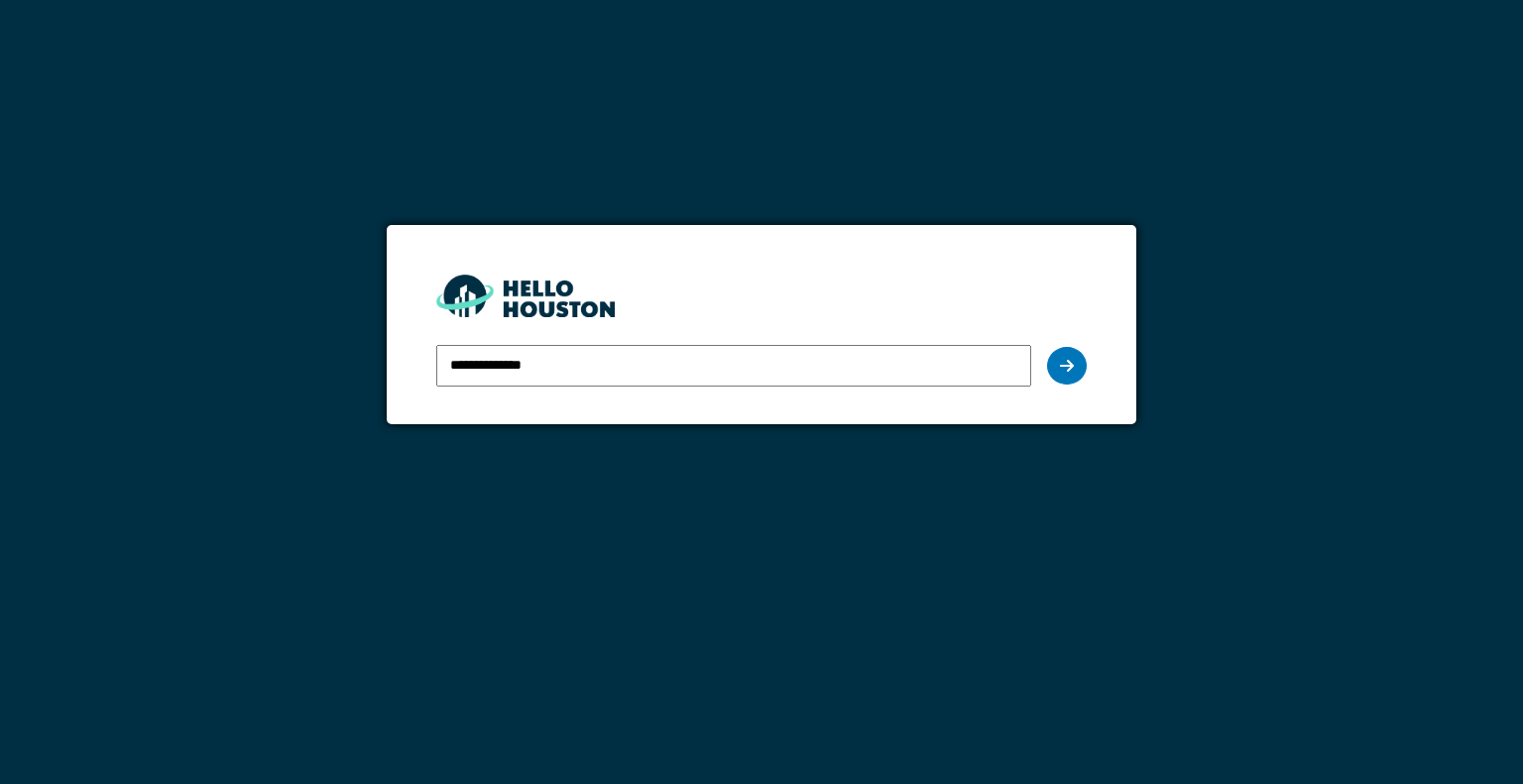 type on "**********" 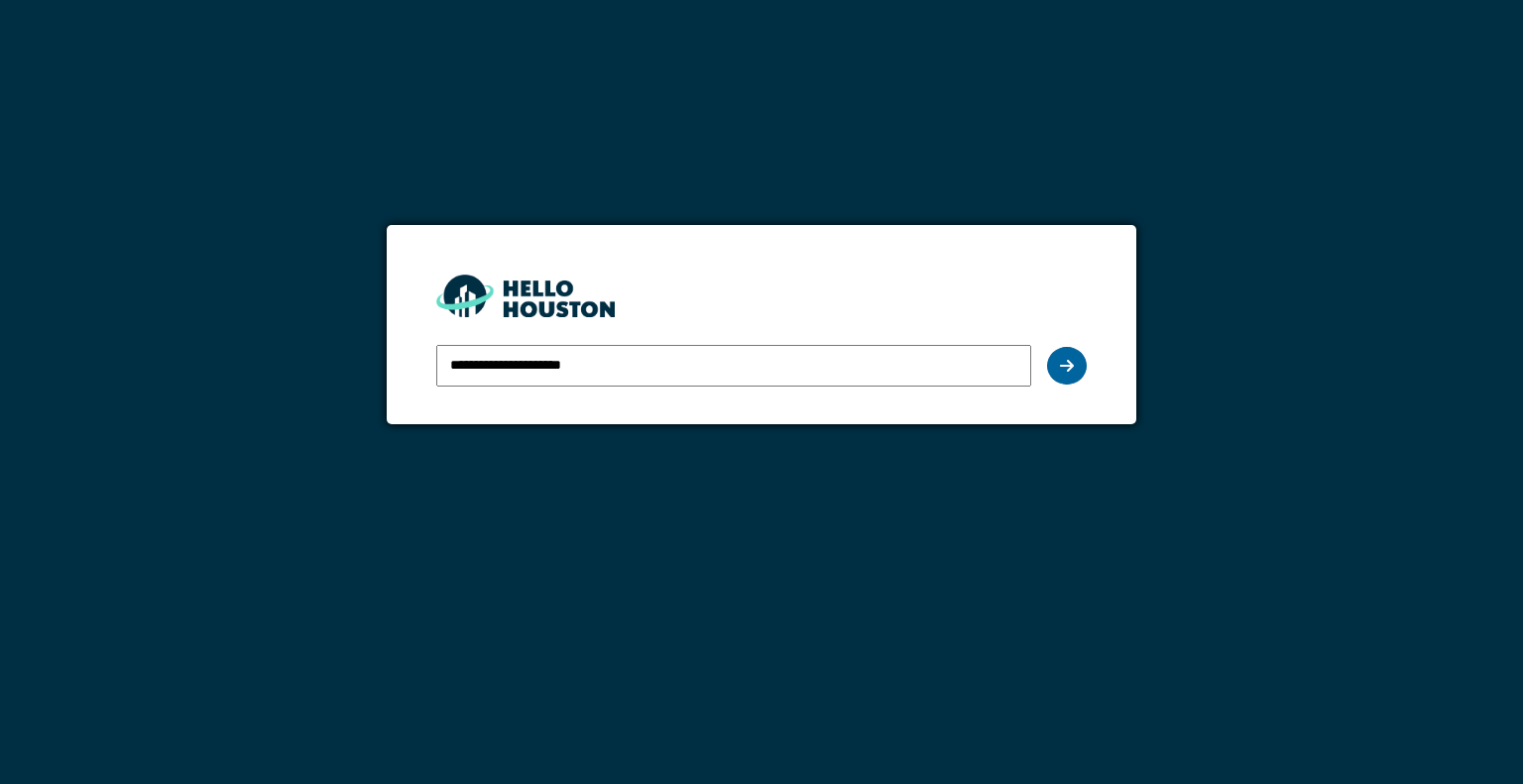 click at bounding box center (1067, 366) 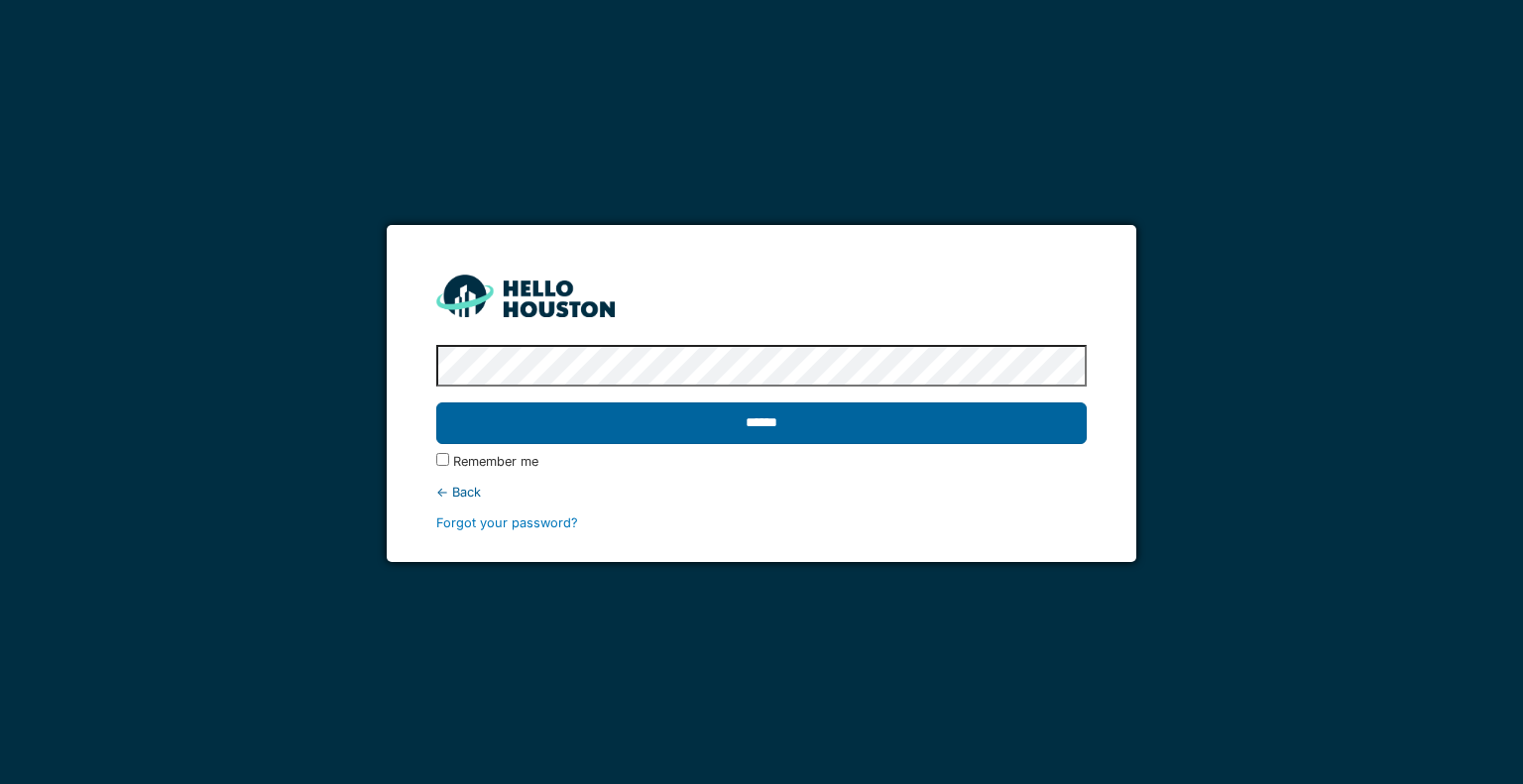 click on "******" at bounding box center [761, 423] 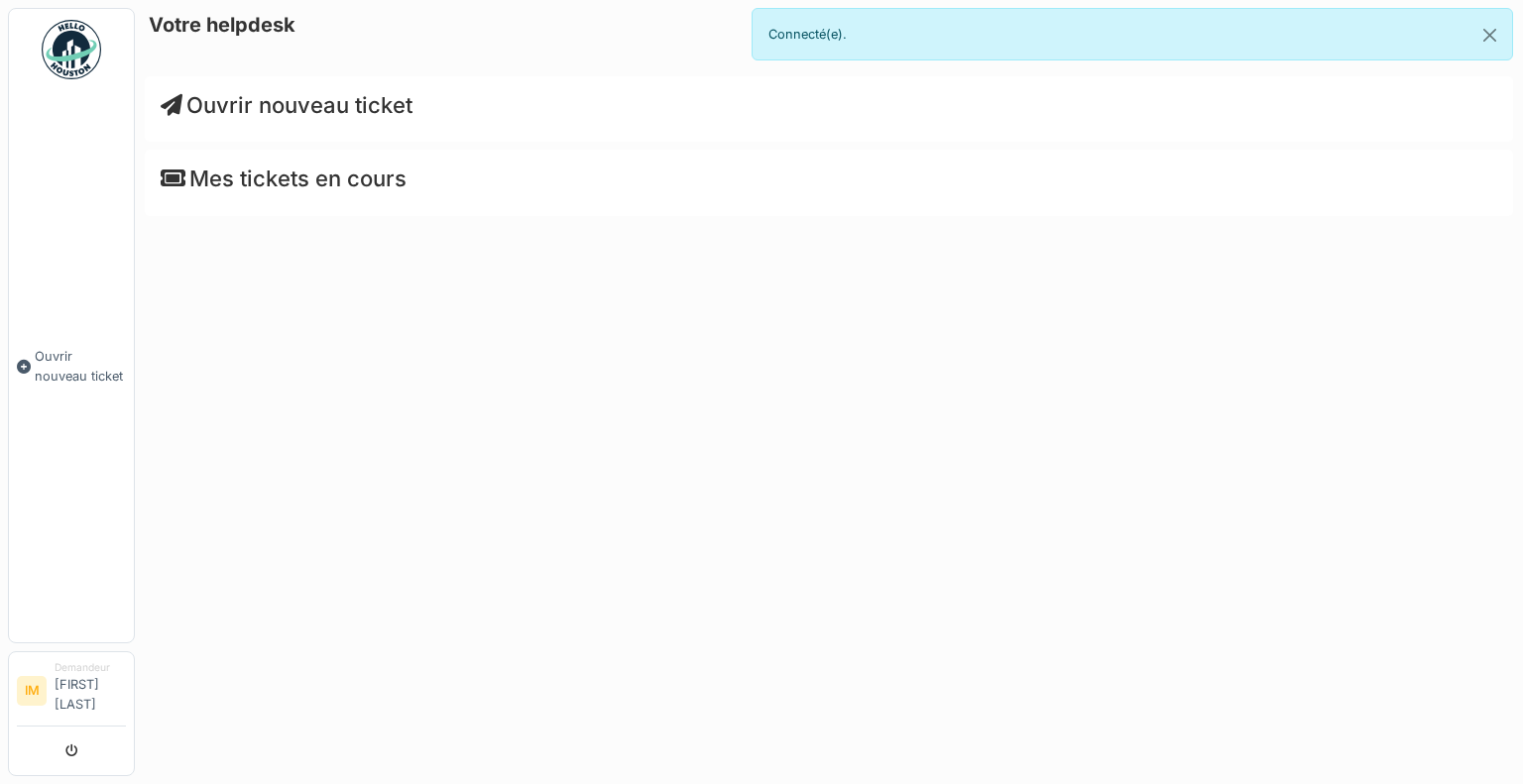 scroll, scrollTop: 0, scrollLeft: 0, axis: both 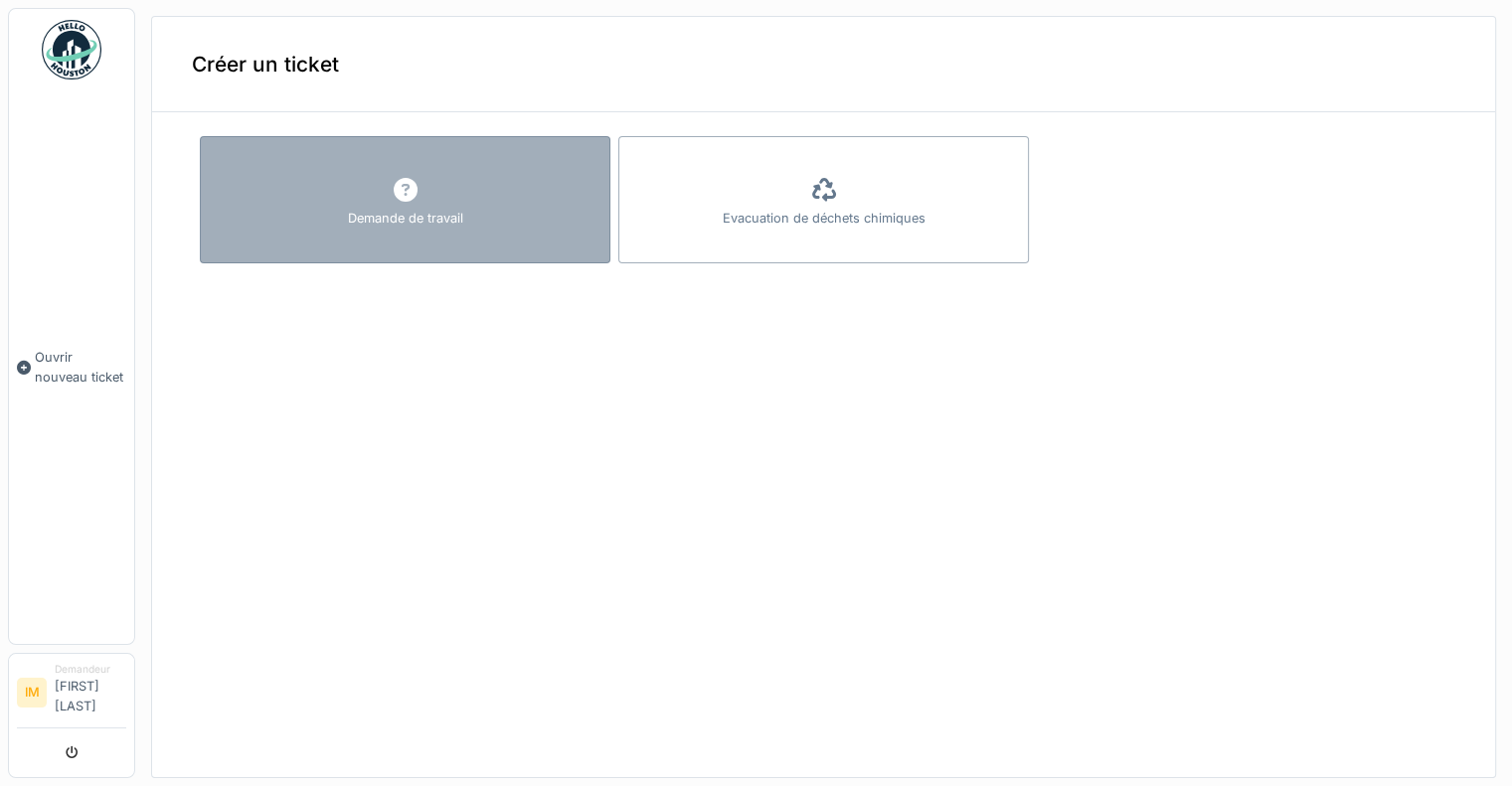 click at bounding box center (406, 191) 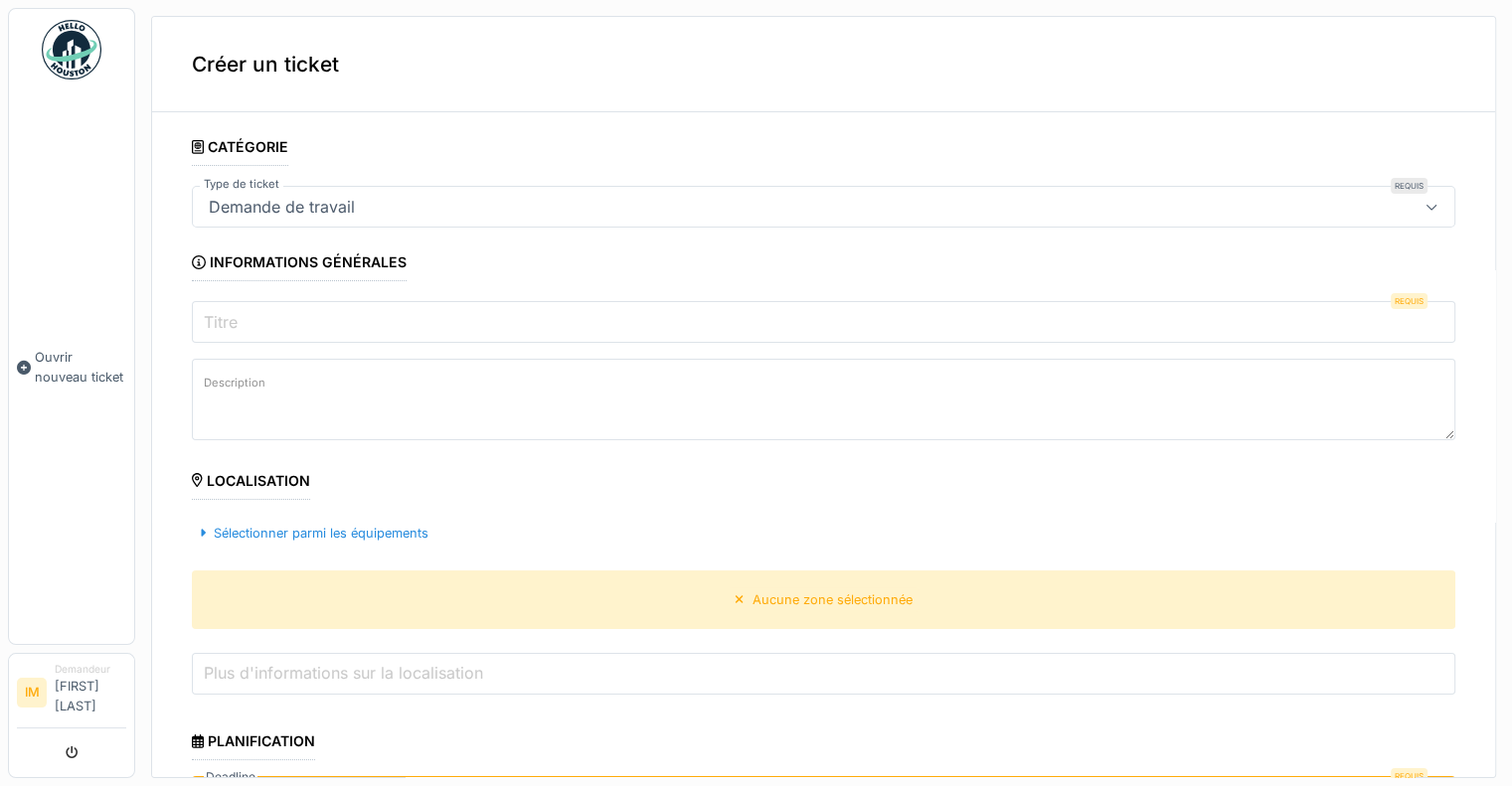 click on "Titre" at bounding box center (823, 322) 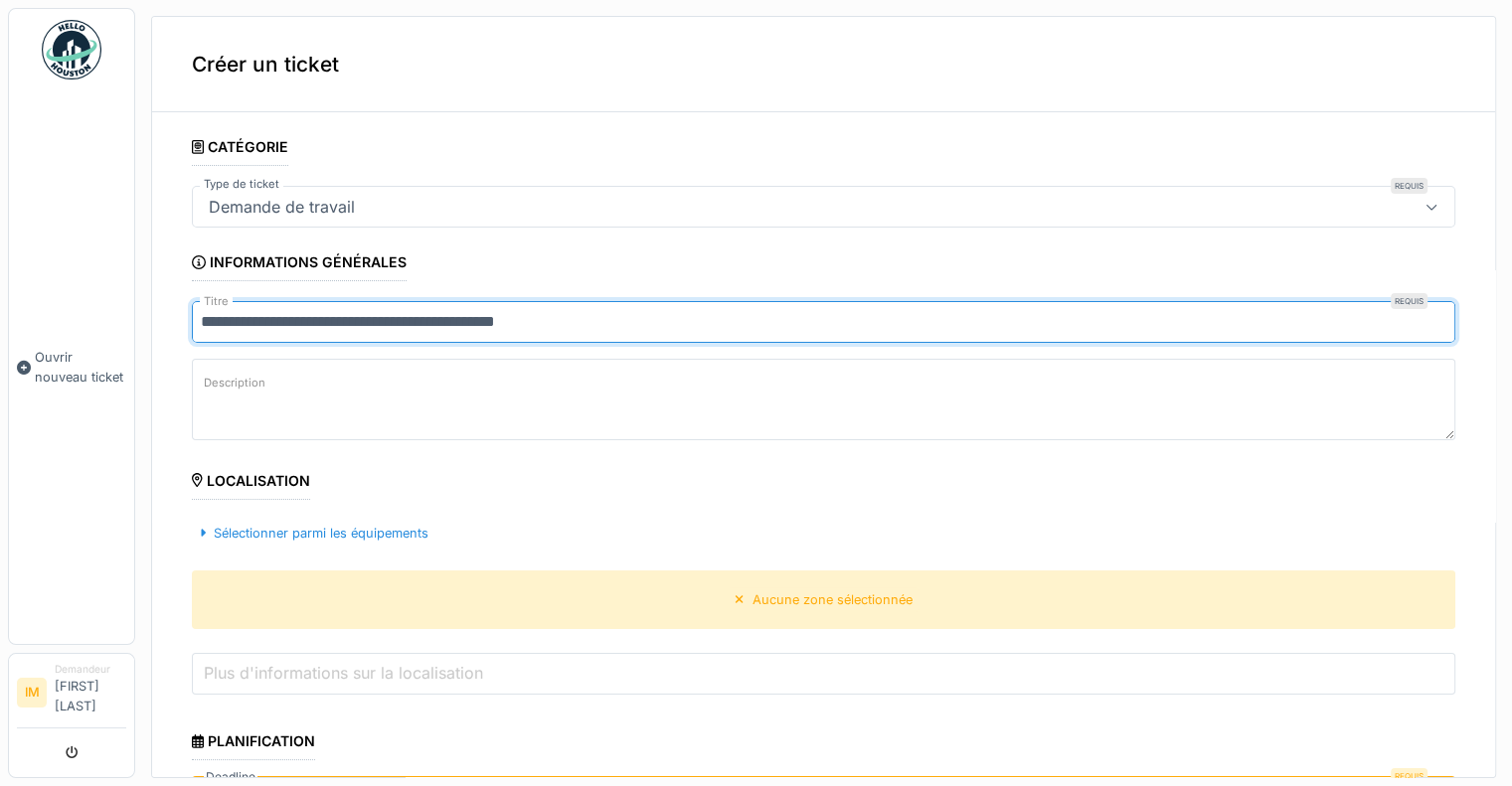 type on "**********" 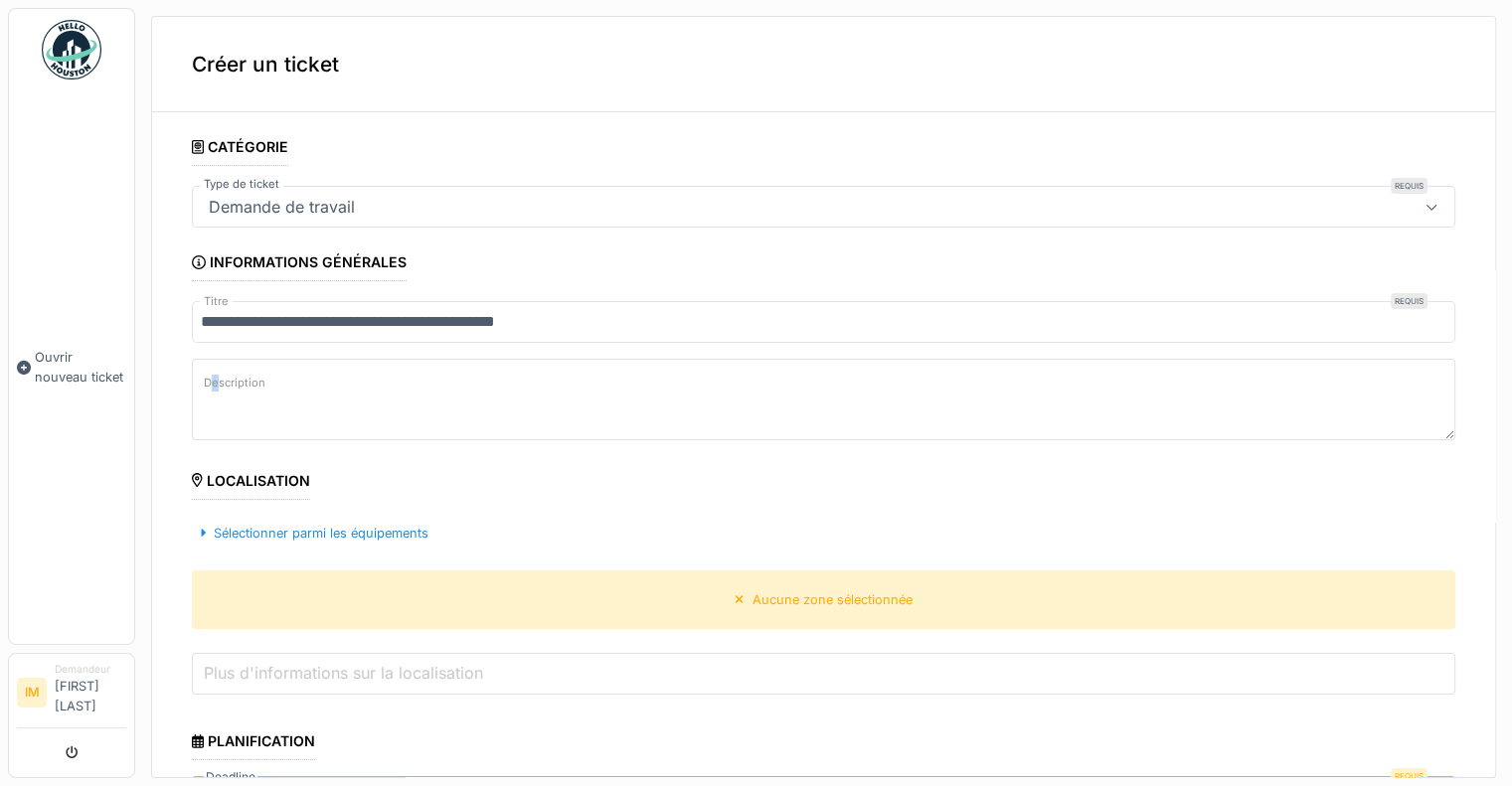 drag, startPoint x: 211, startPoint y: 389, endPoint x: 219, endPoint y: 382, distance: 10.630146 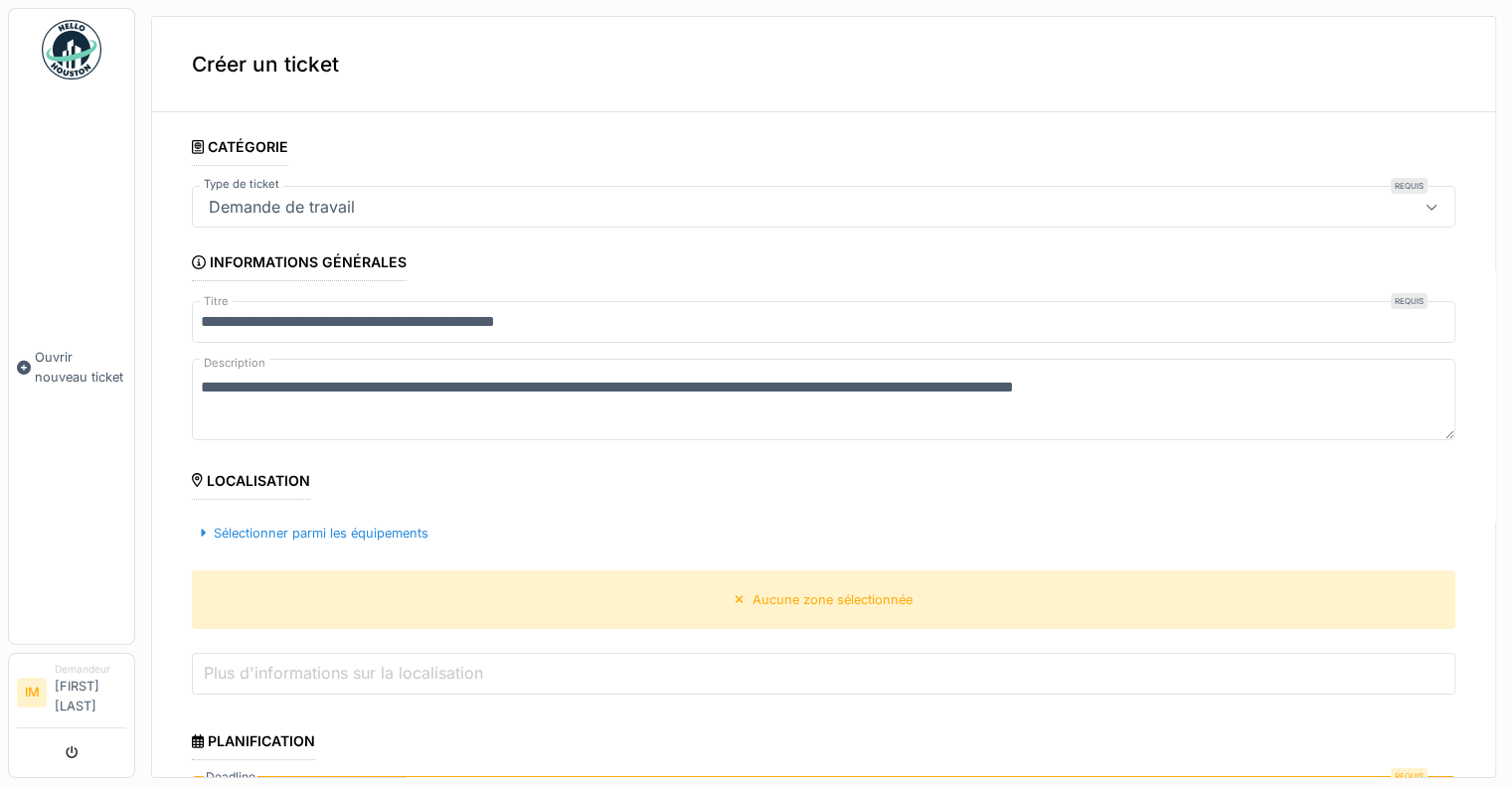 click on "Localisation" at bounding box center (251, 483) 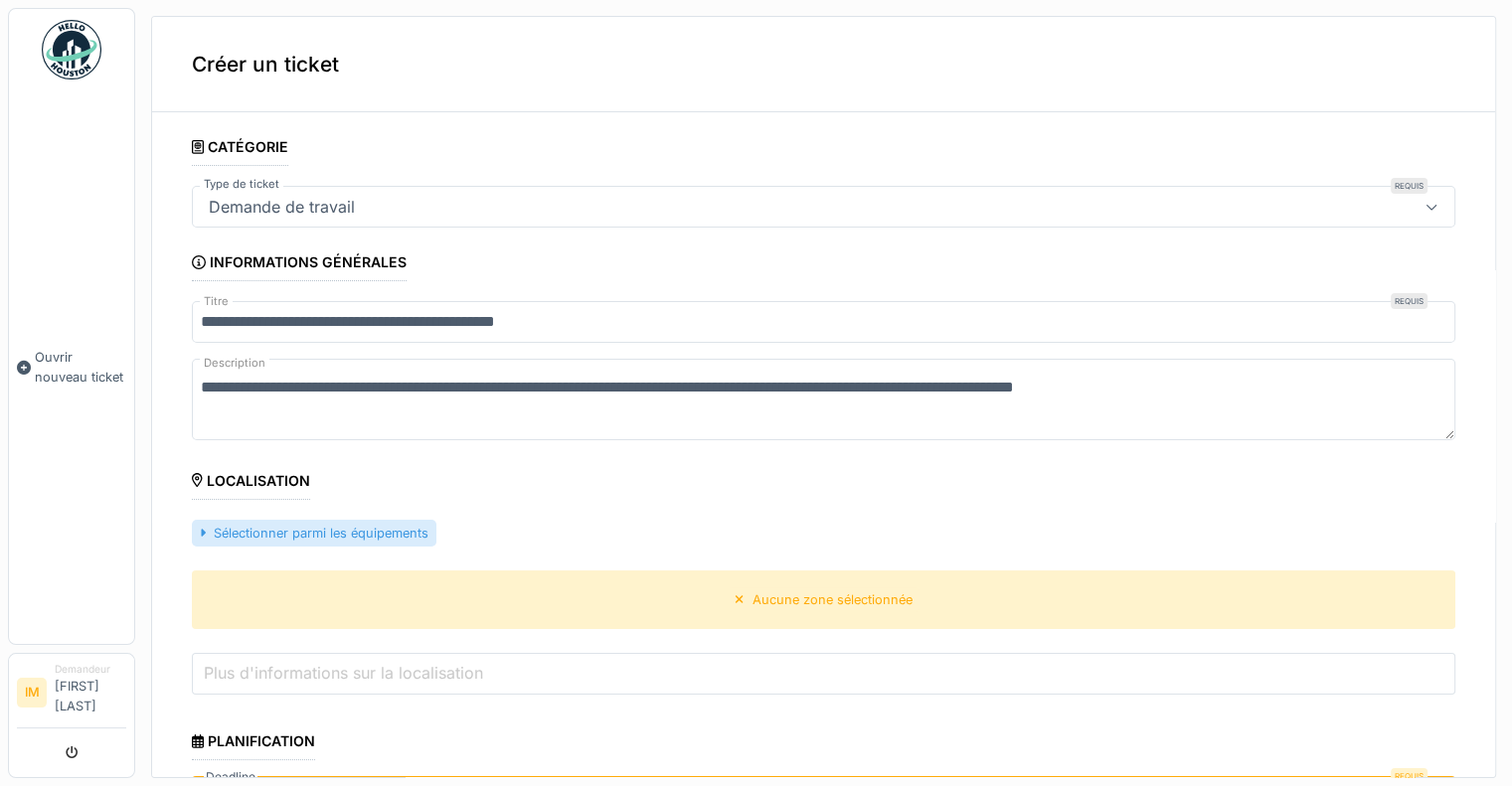 click on "Sélectionner parmi les équipements" at bounding box center (314, 533) 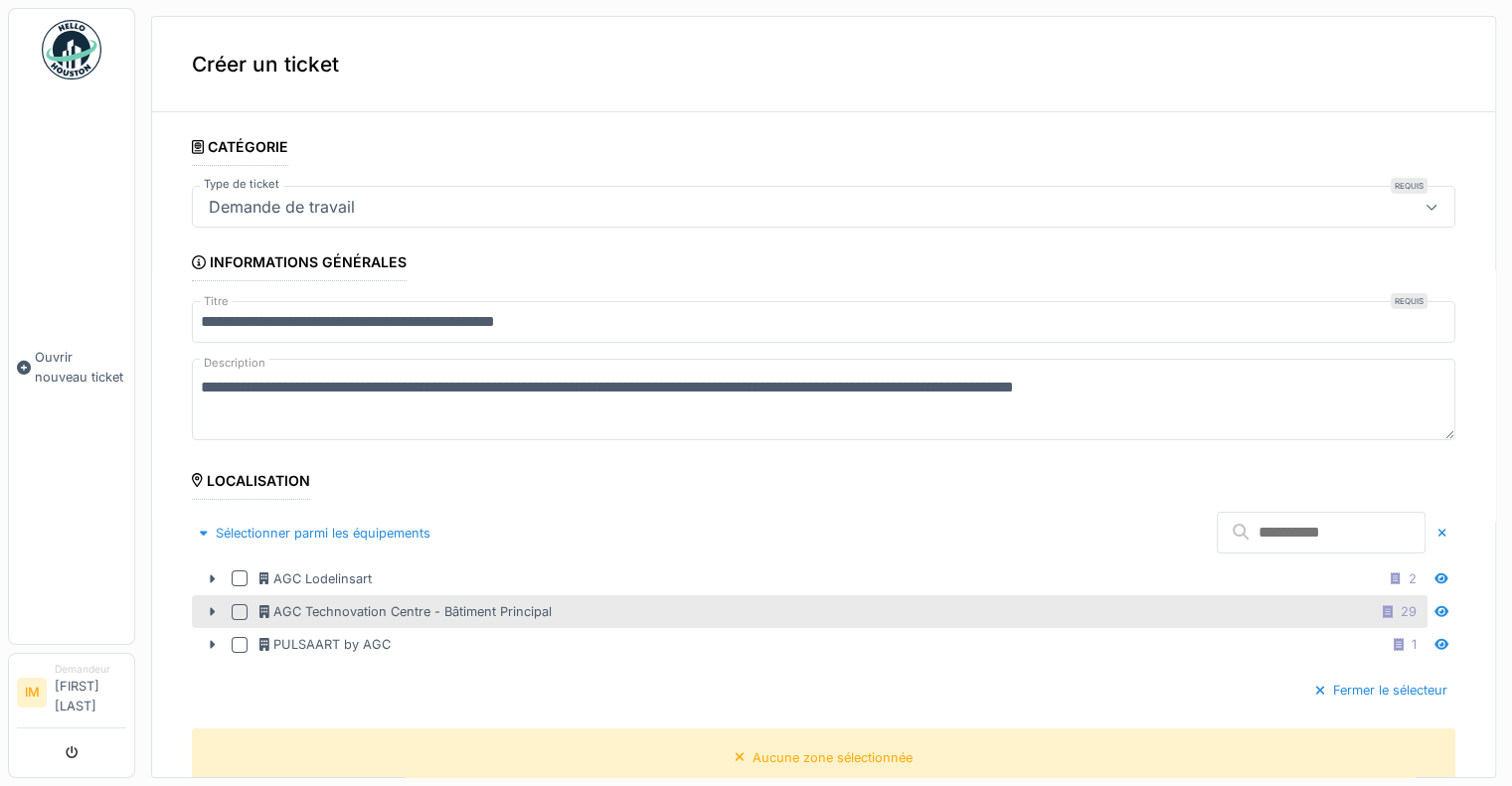 click at bounding box center (240, 612) 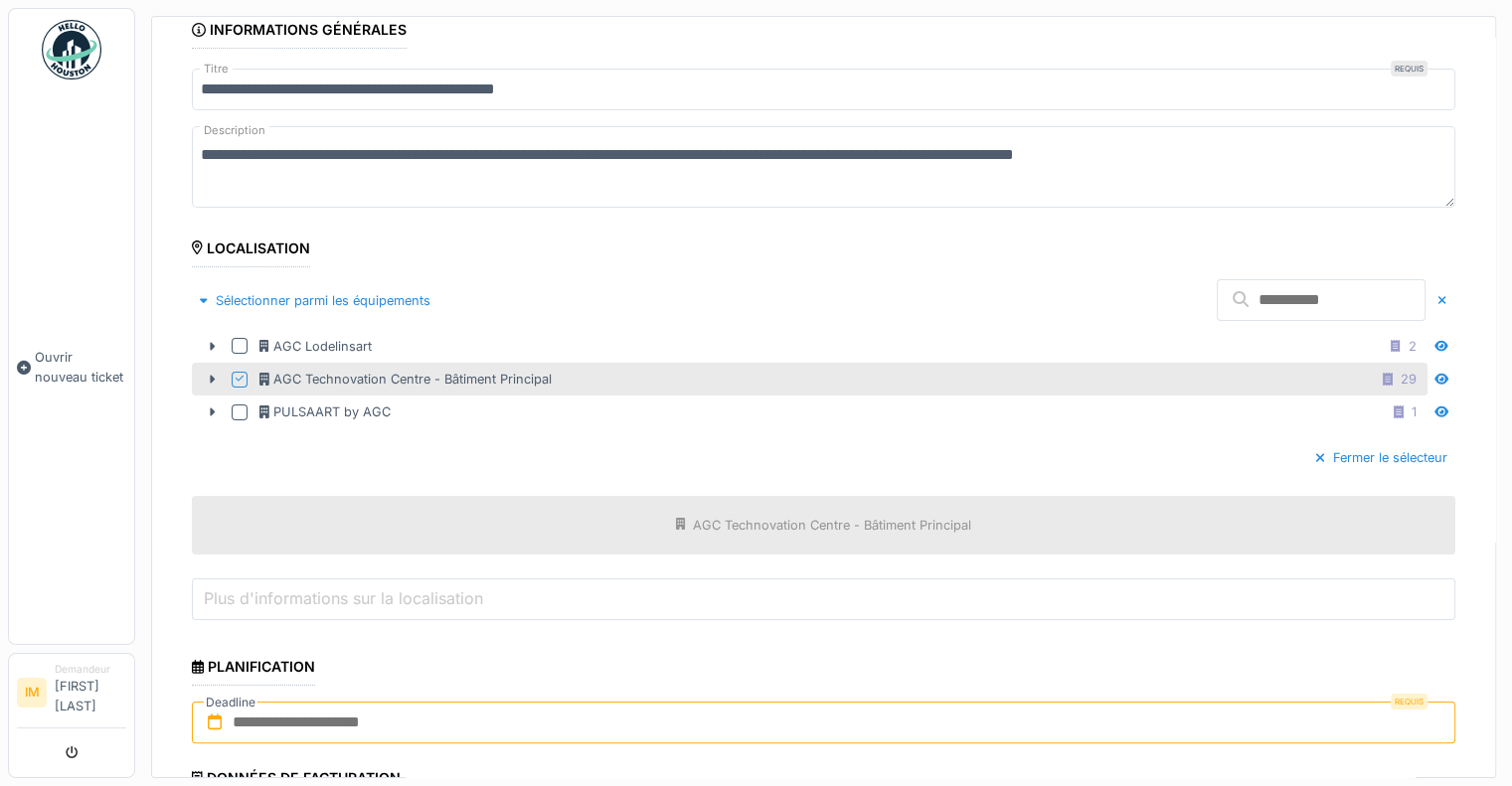 scroll, scrollTop: 235, scrollLeft: 0, axis: vertical 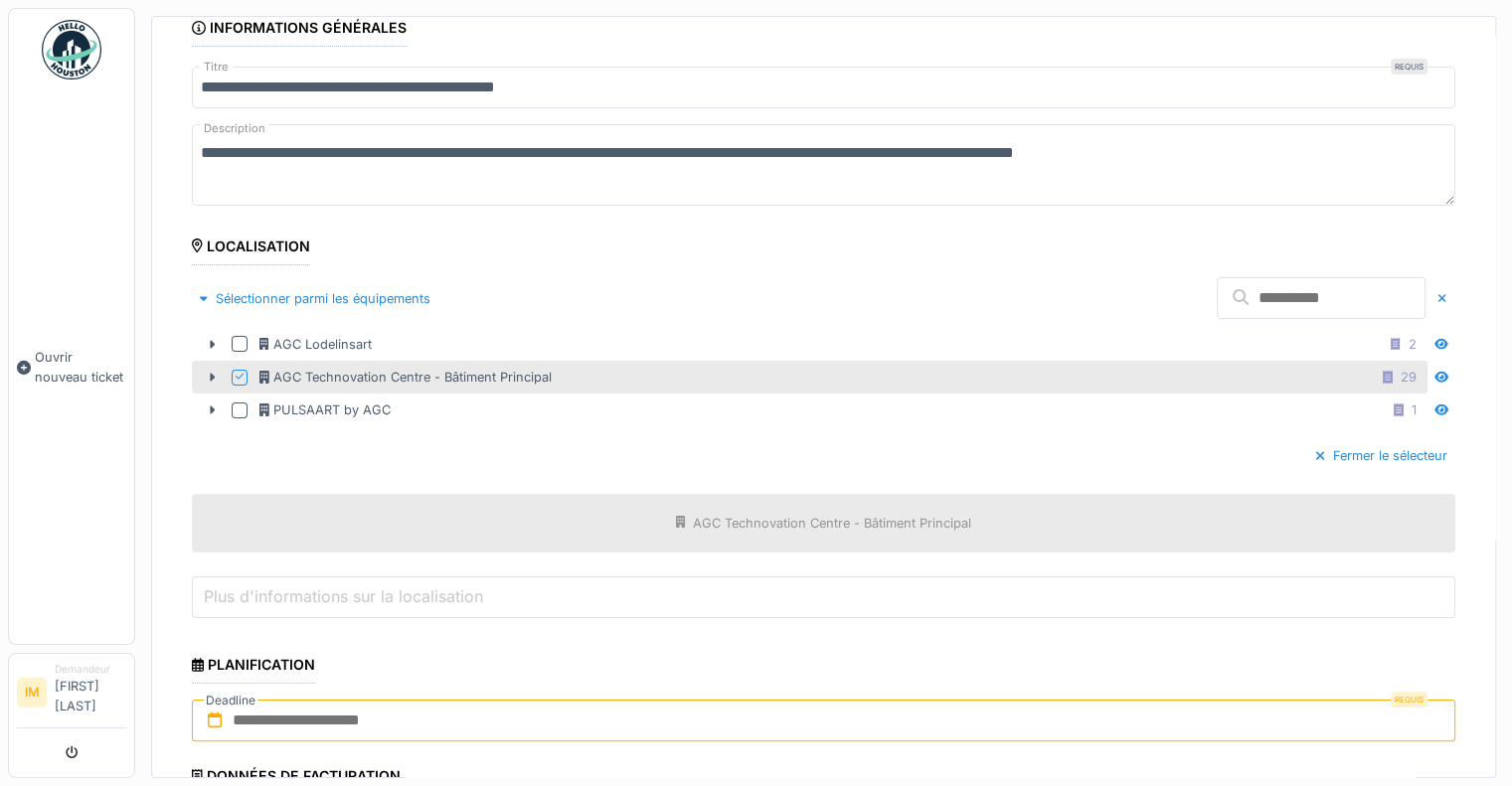 click at bounding box center [823, 720] 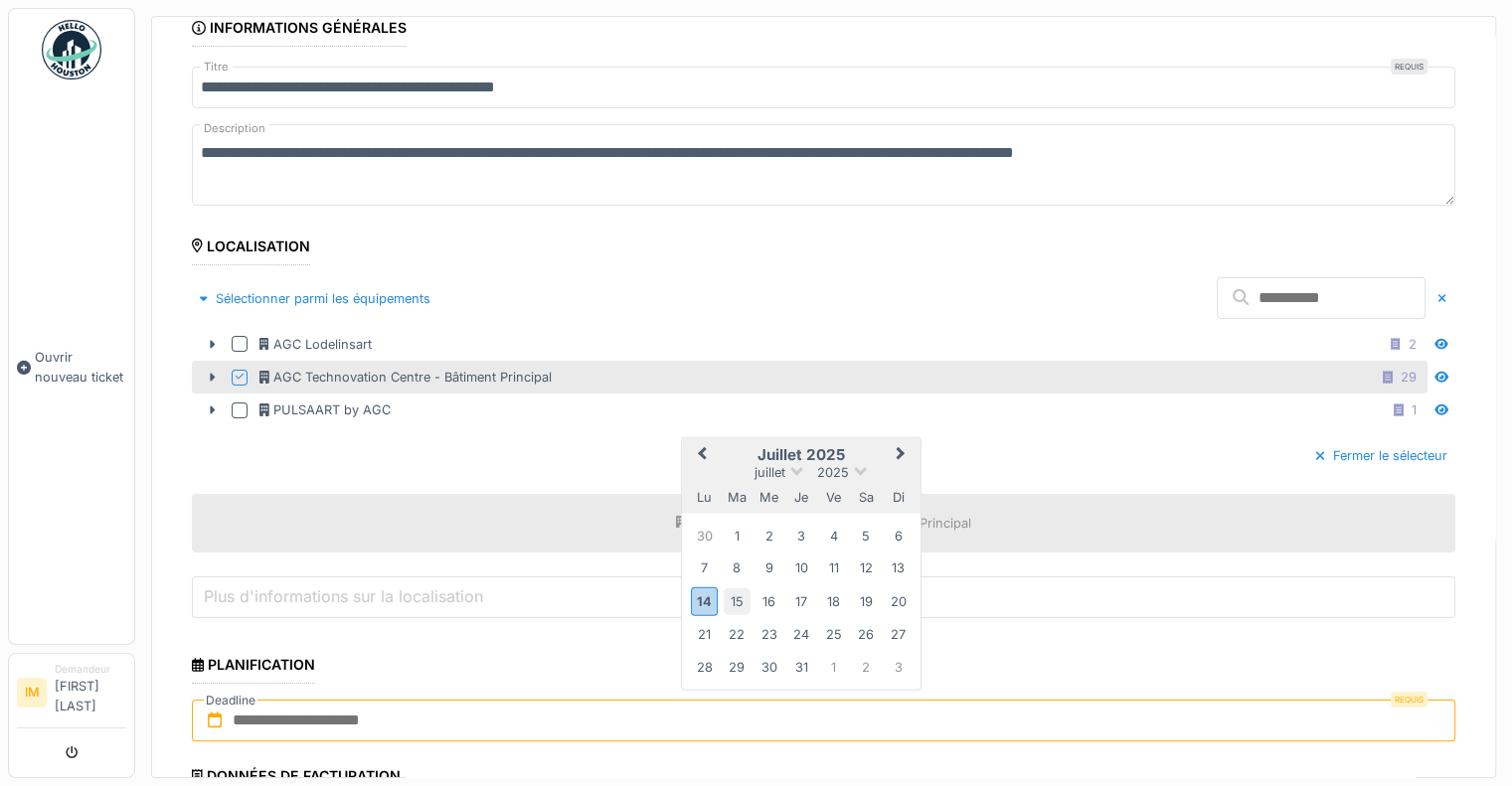 click on "15" at bounding box center [737, 600] 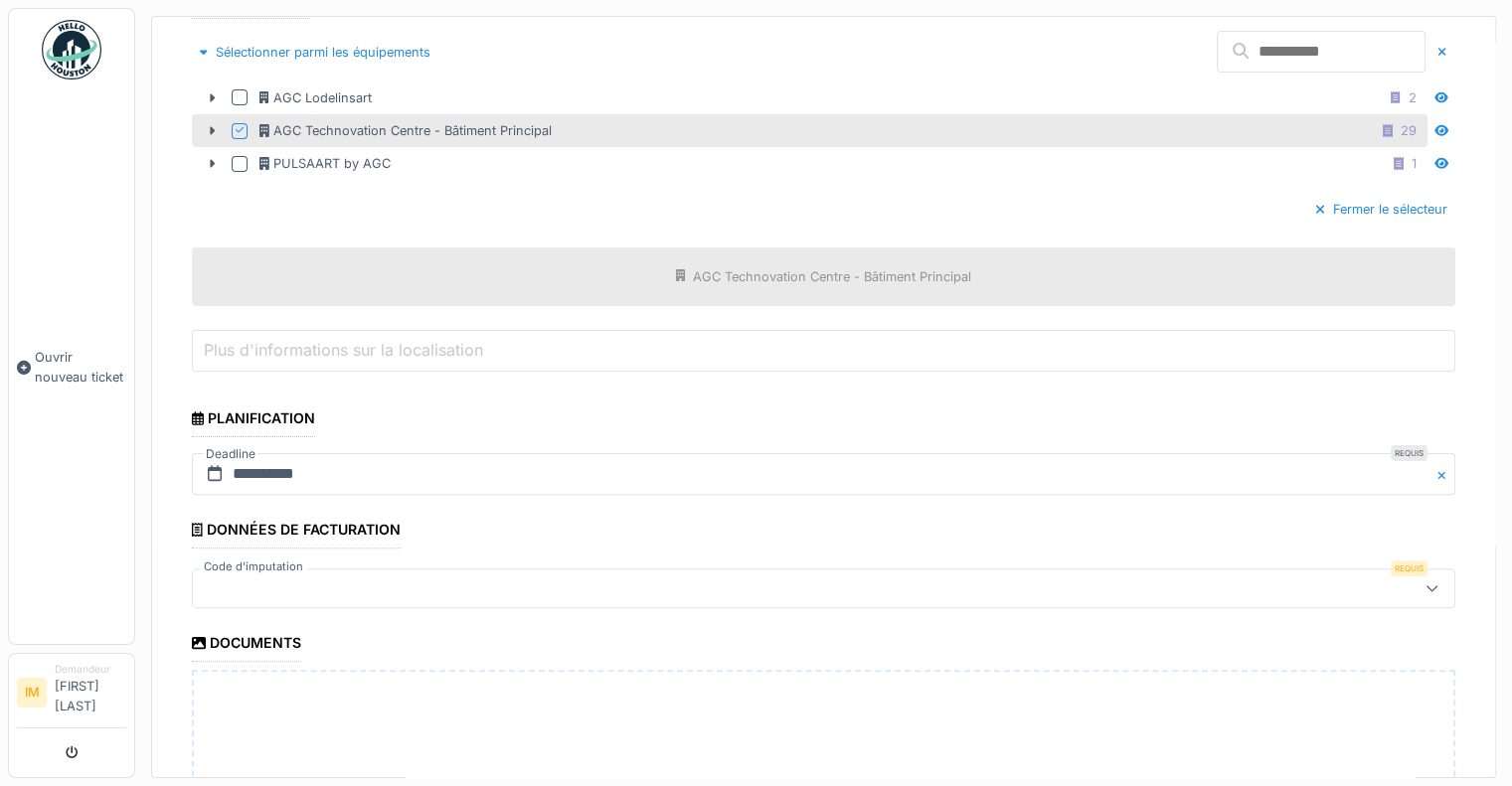 scroll, scrollTop: 482, scrollLeft: 0, axis: vertical 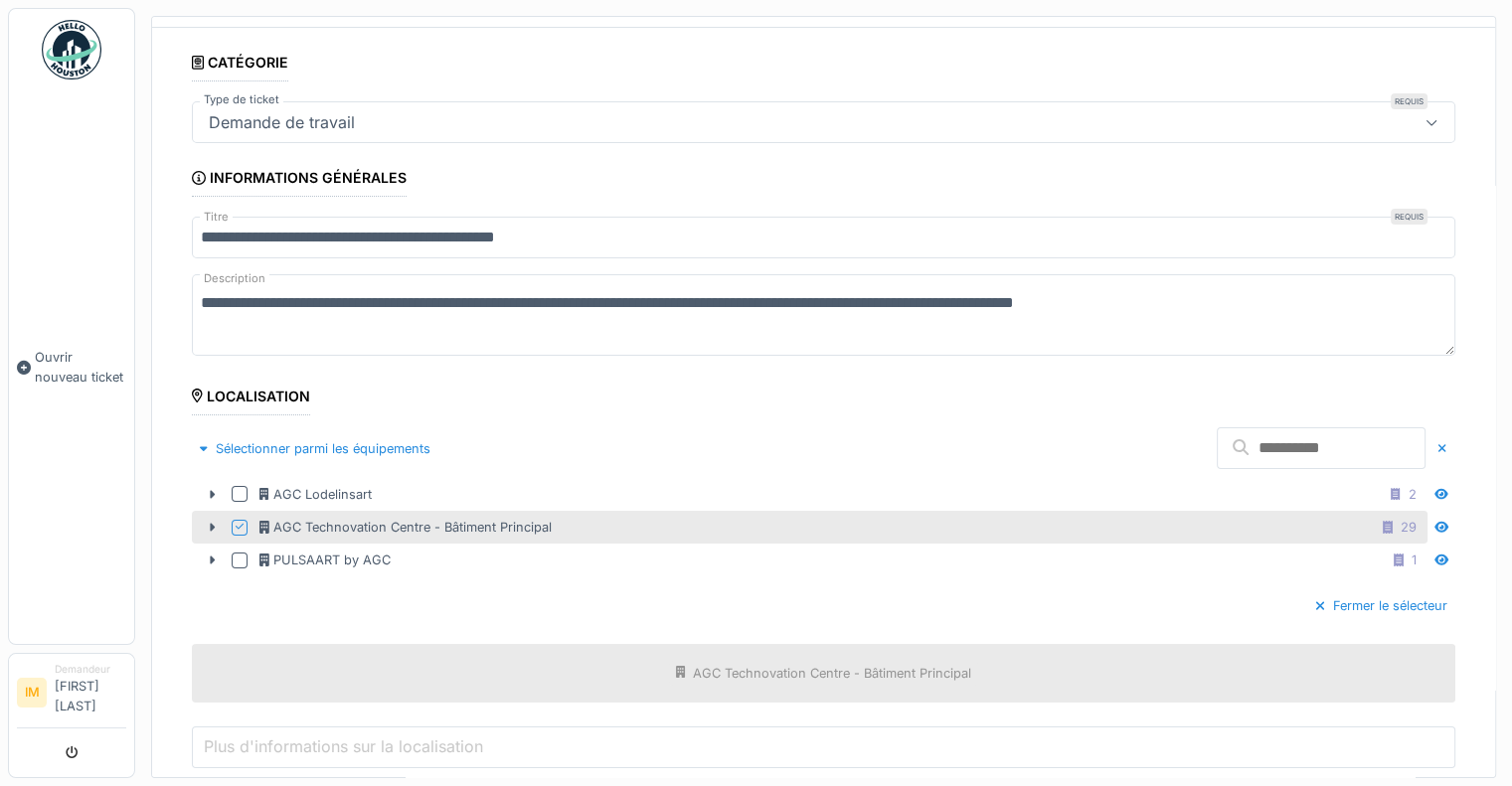 click on "**********" at bounding box center (823, 315) 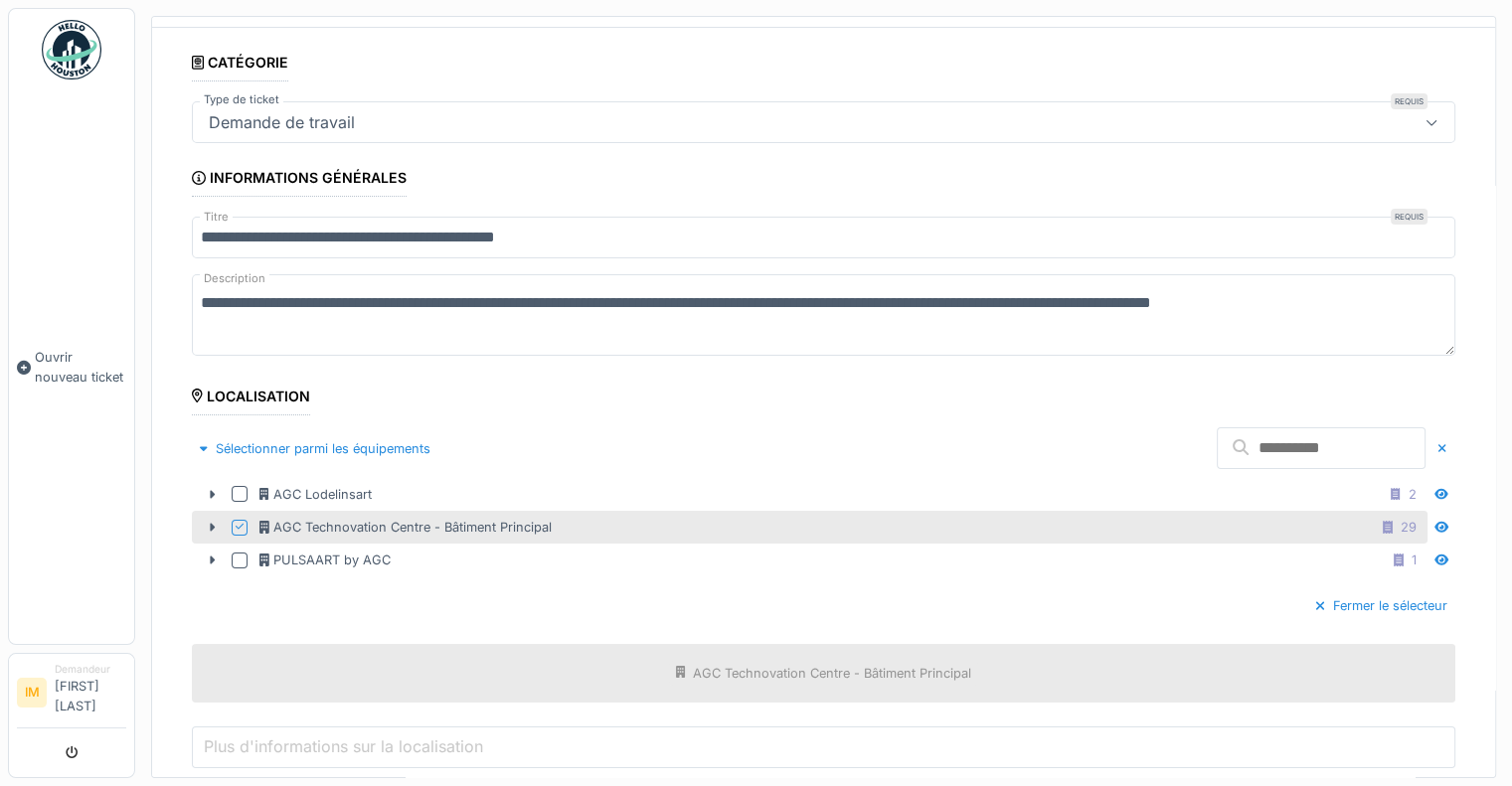 click on "**********" at bounding box center (823, 315) 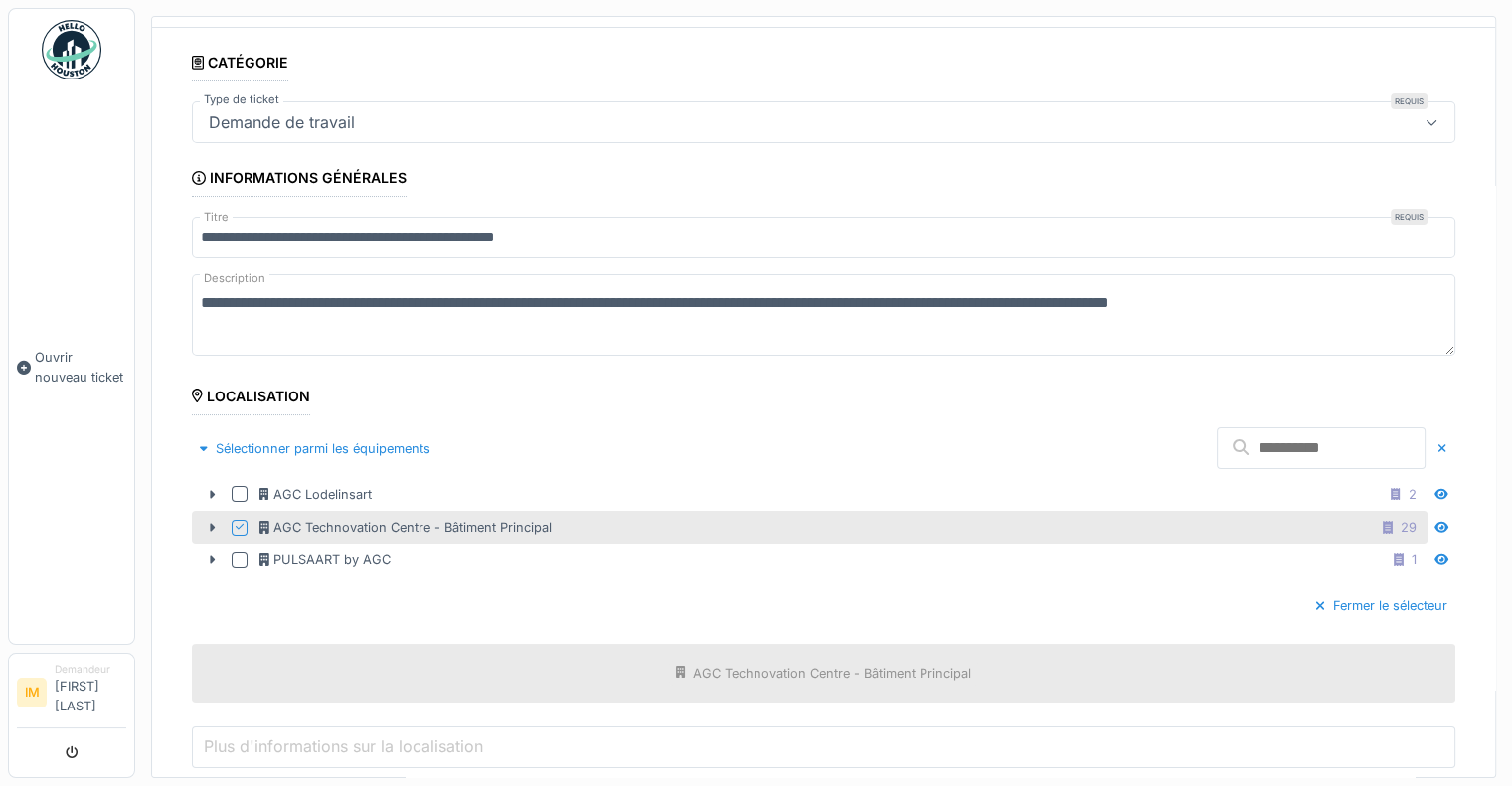 click on "**********" at bounding box center (823, 315) 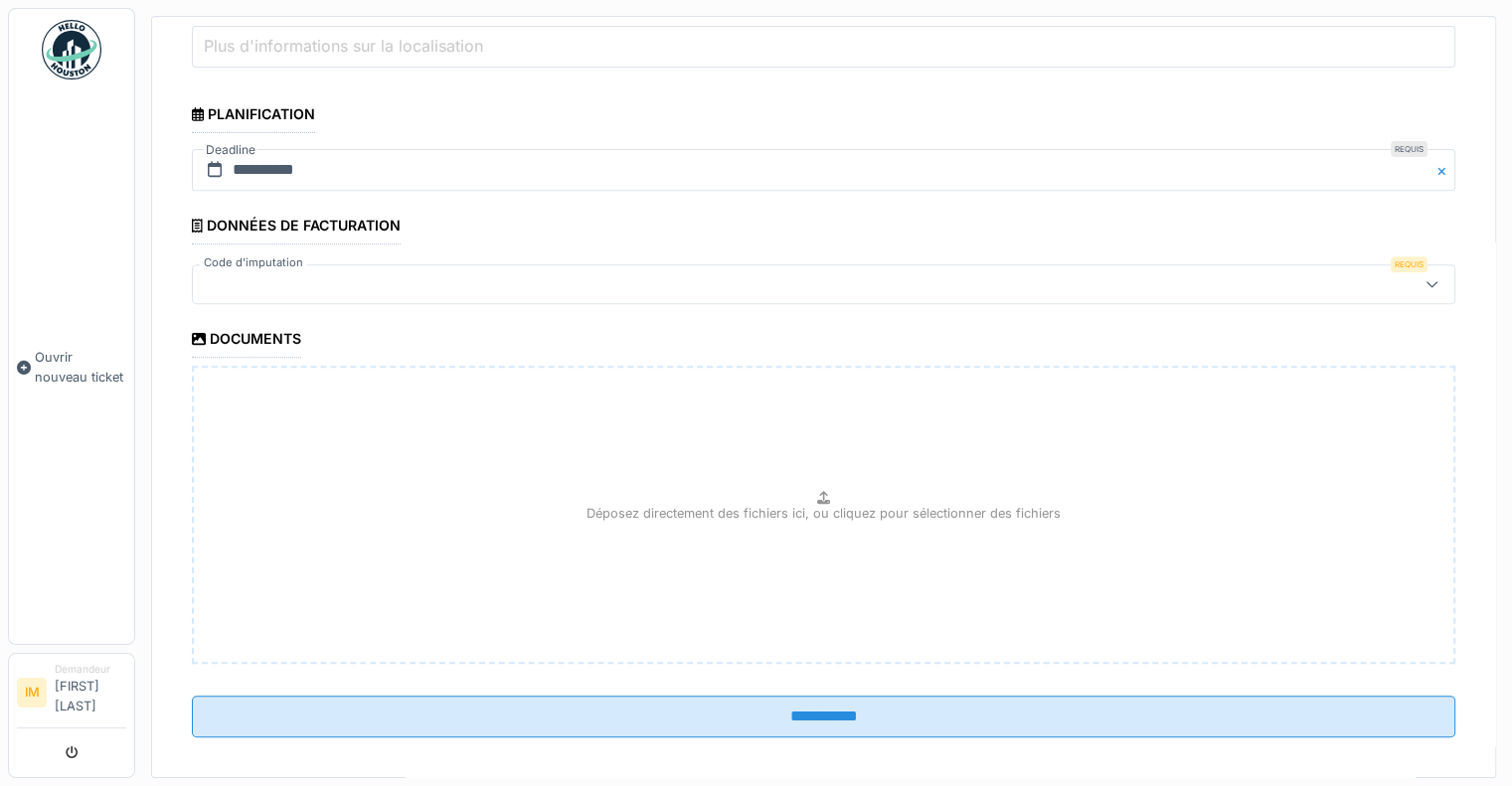 scroll, scrollTop: 794, scrollLeft: 0, axis: vertical 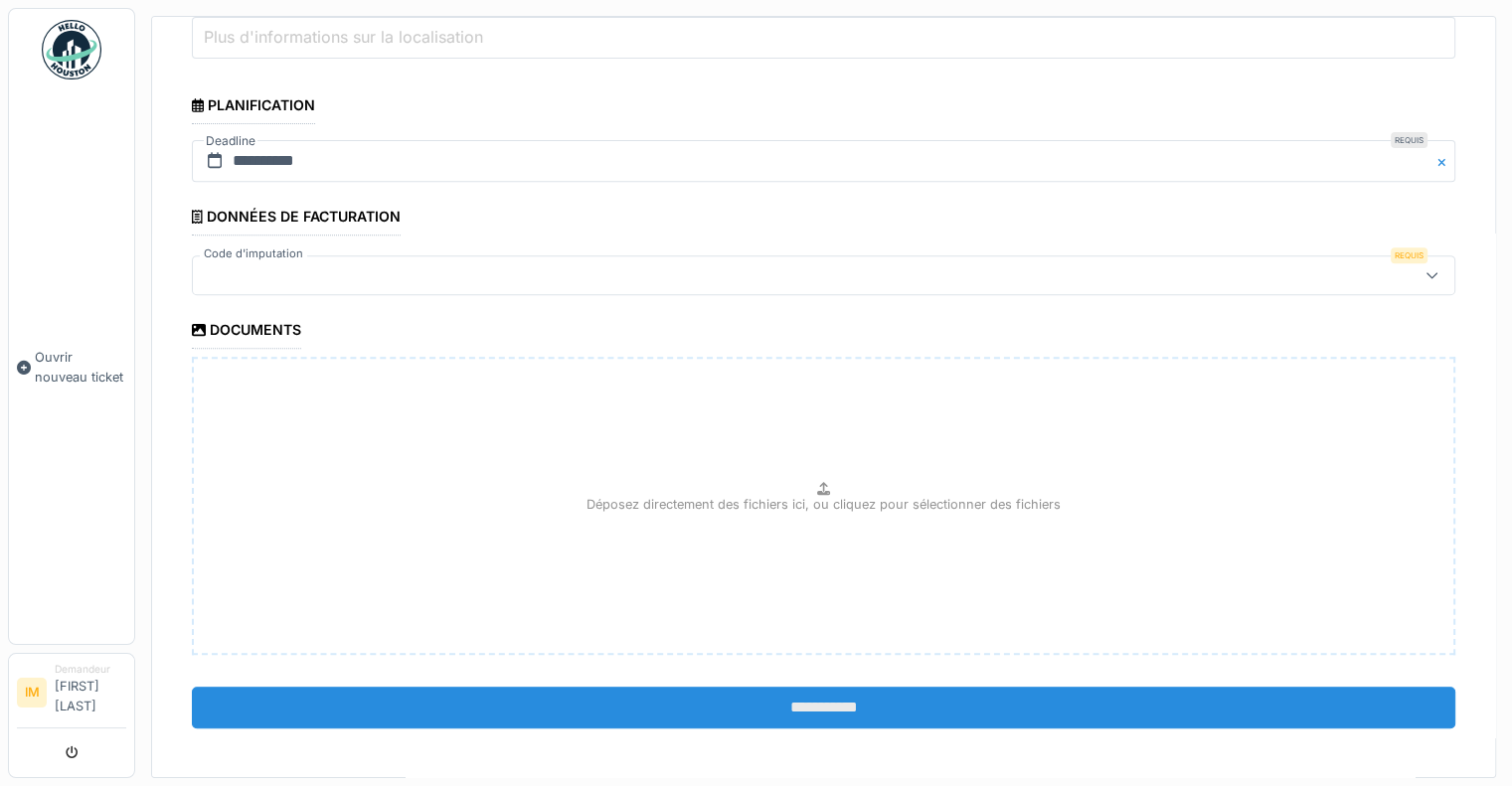 type on "**********" 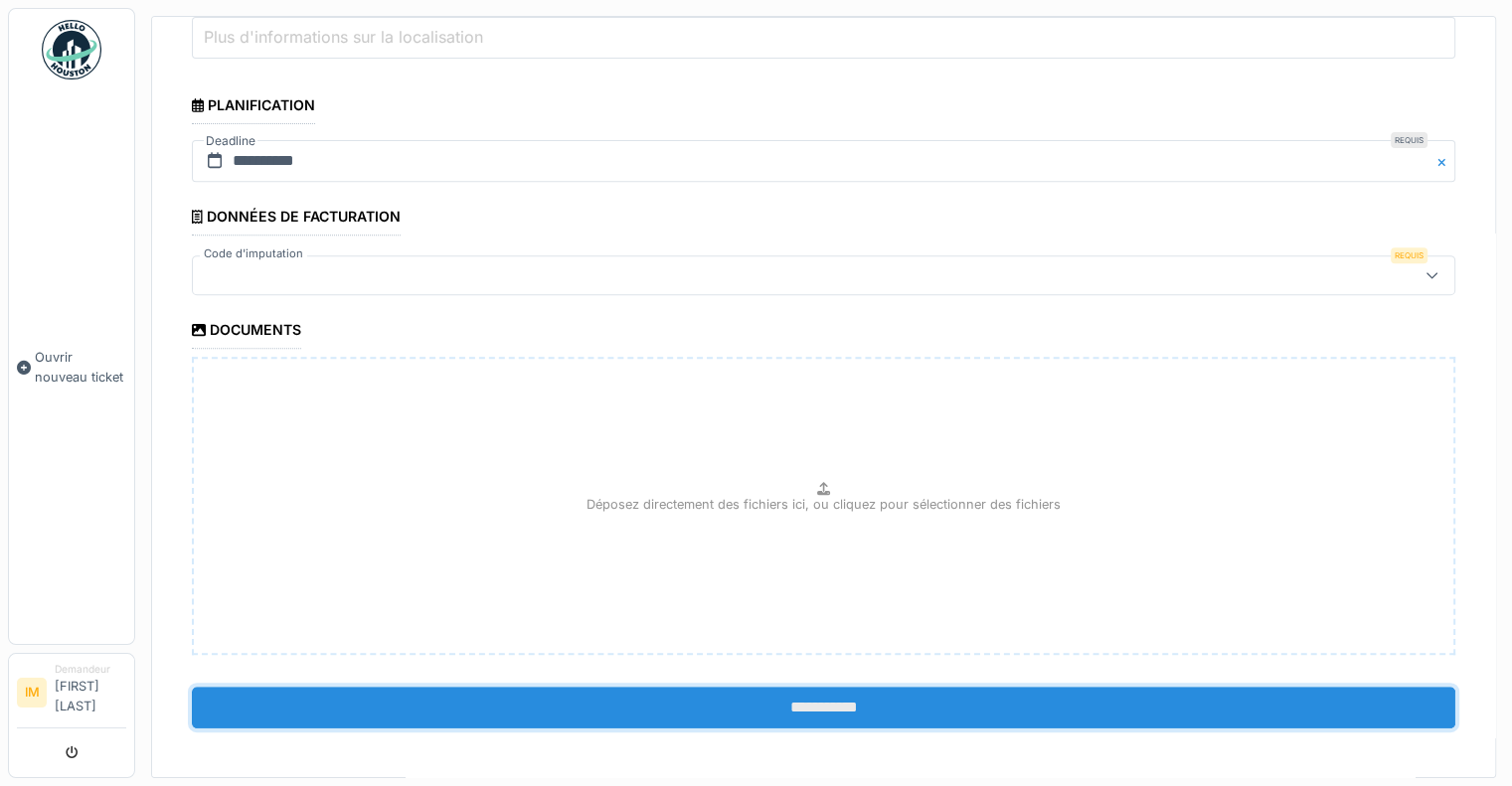 click on "**********" at bounding box center (823, 707) 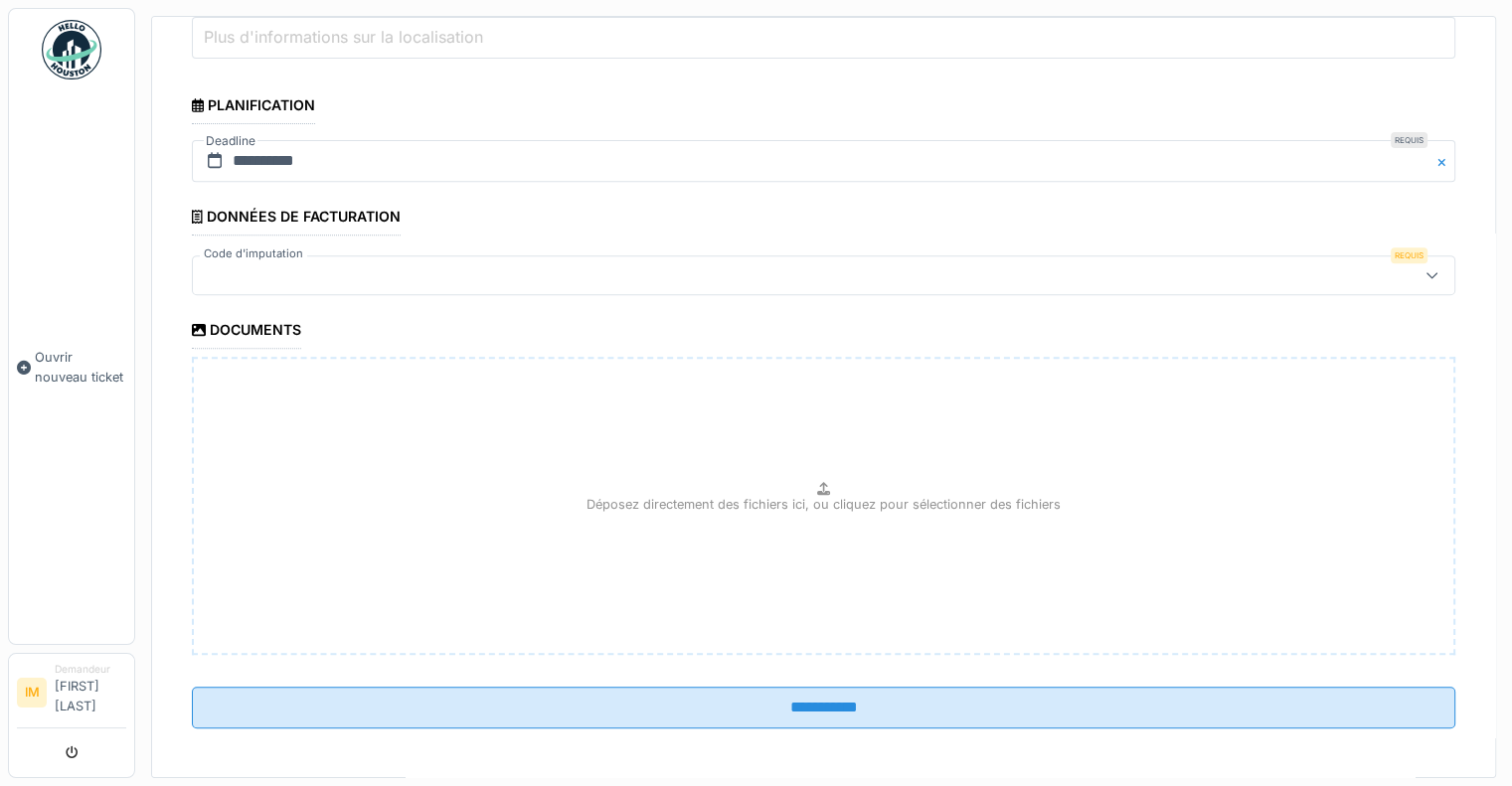 click at bounding box center [760, 275] 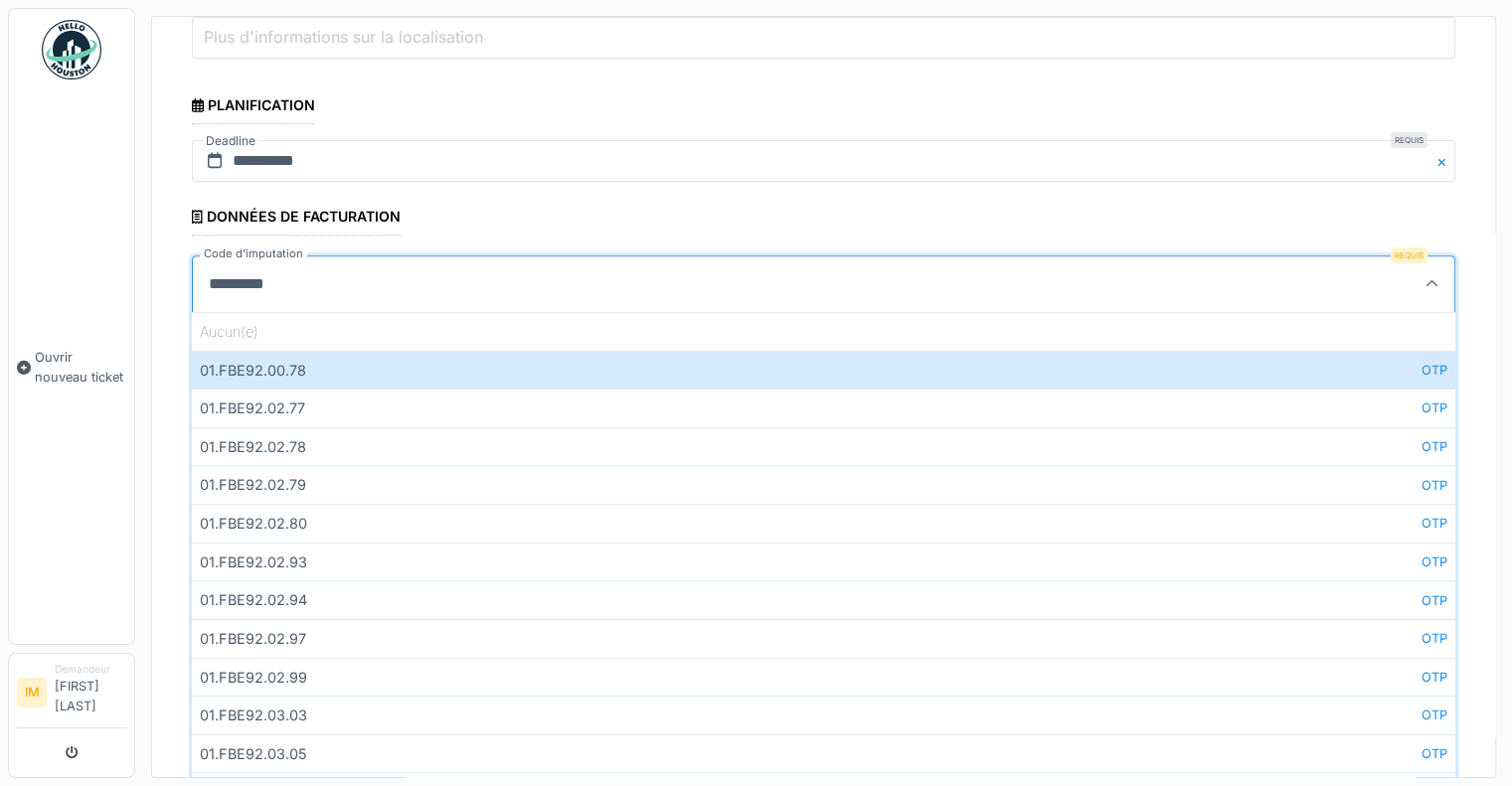 type on "**********" 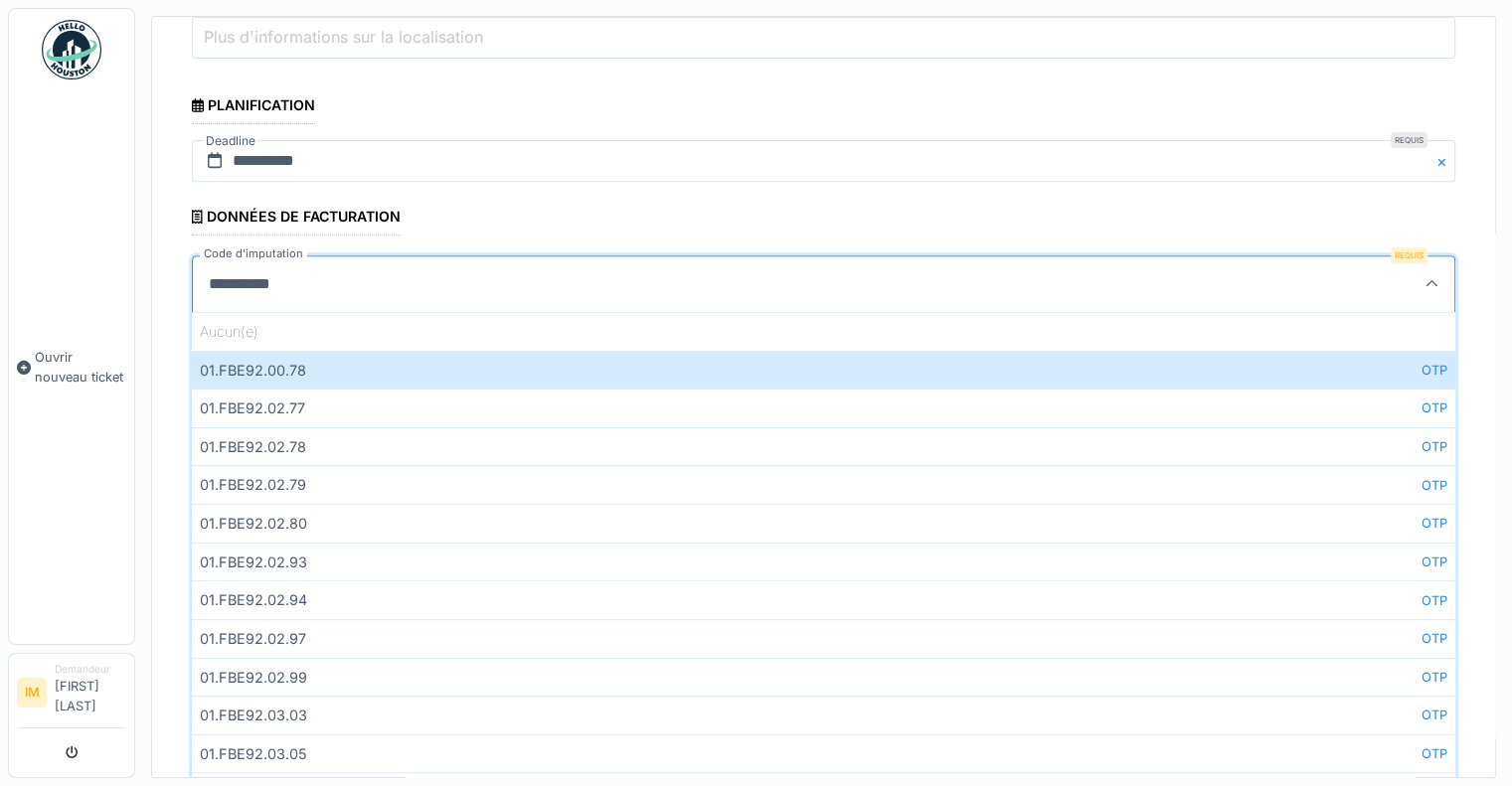 type on "**" 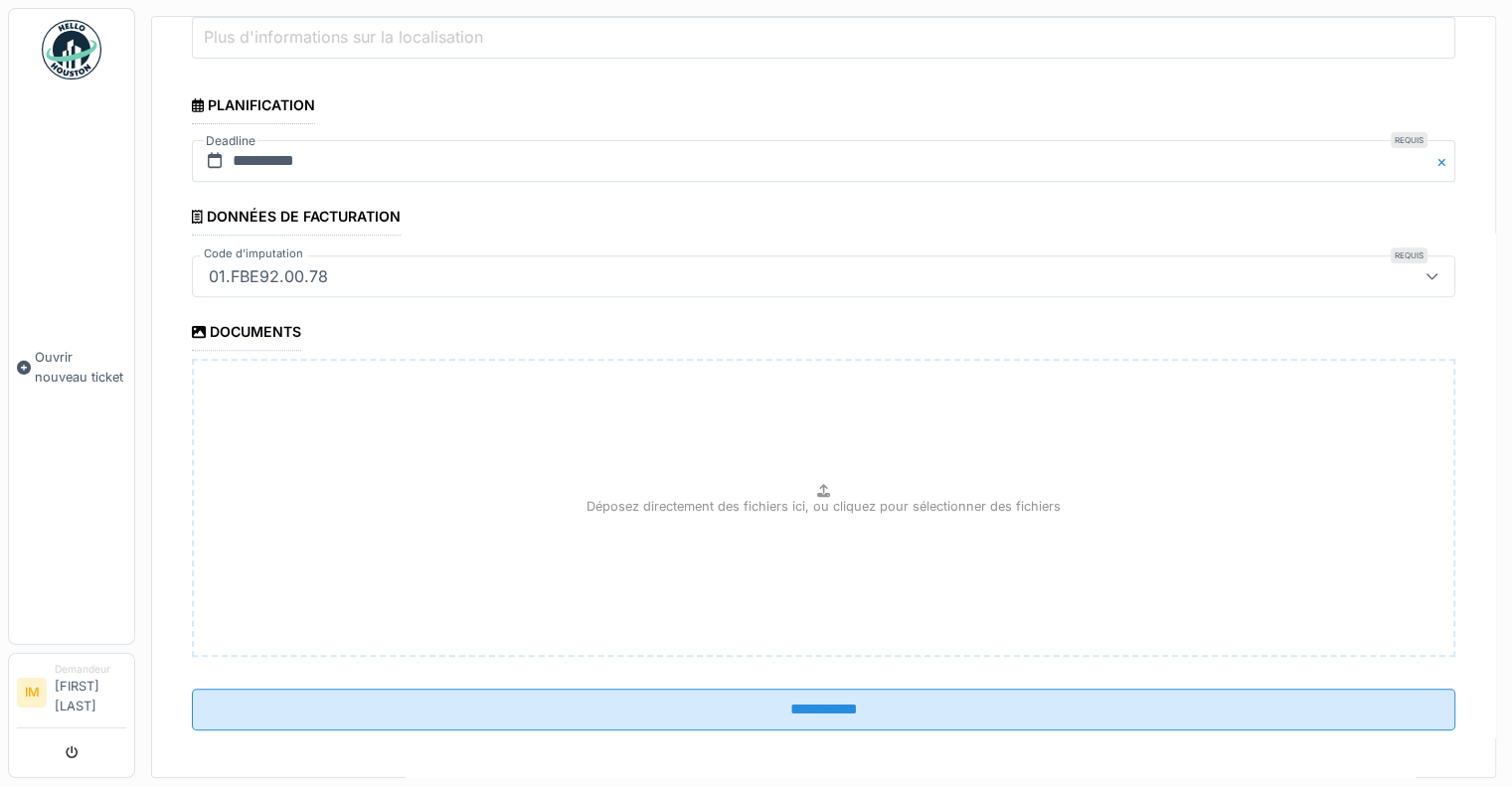 scroll, scrollTop: 795, scrollLeft: 0, axis: vertical 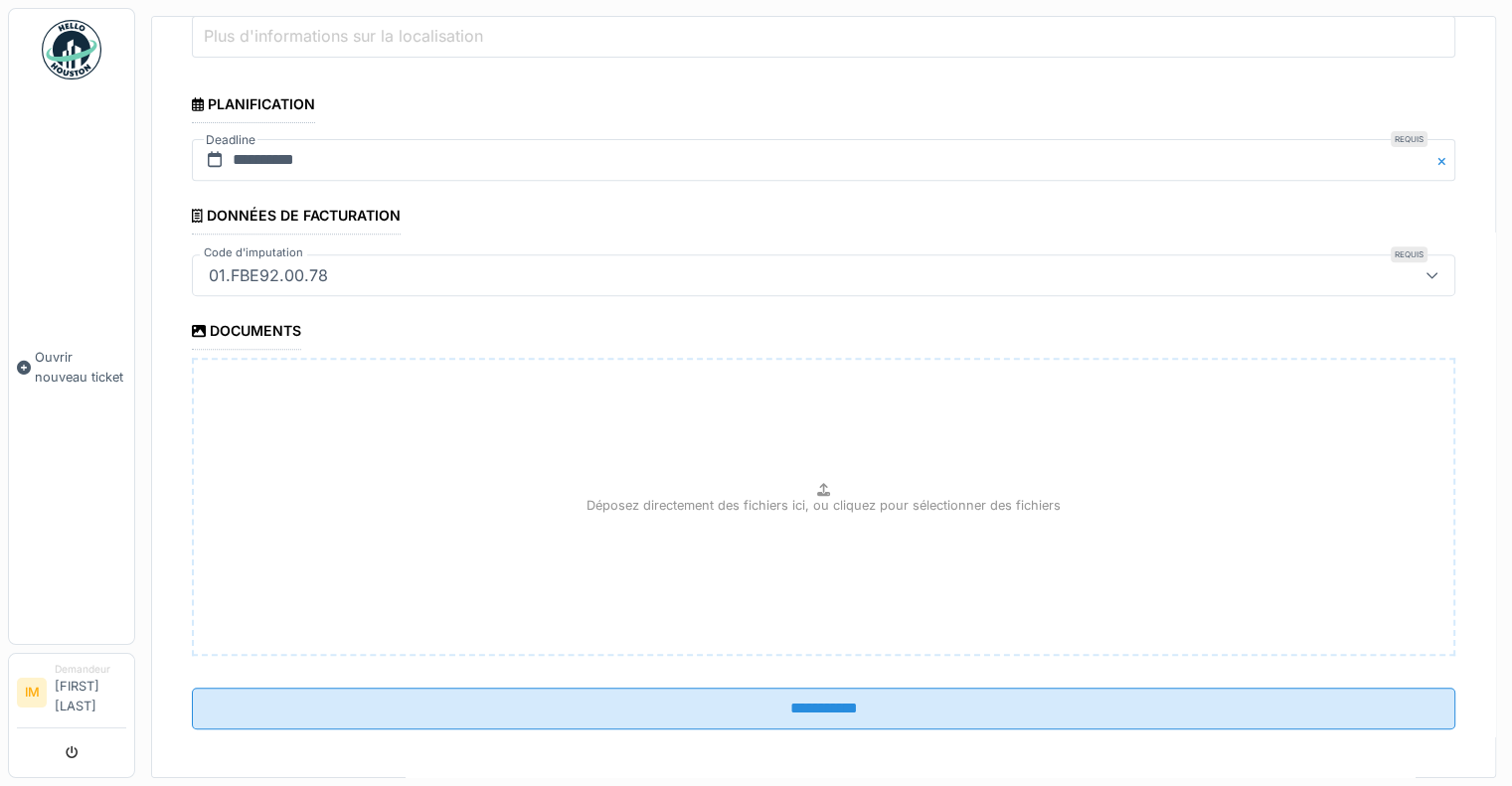 click on "01.FBE92.00.78" at bounding box center (760, 275) 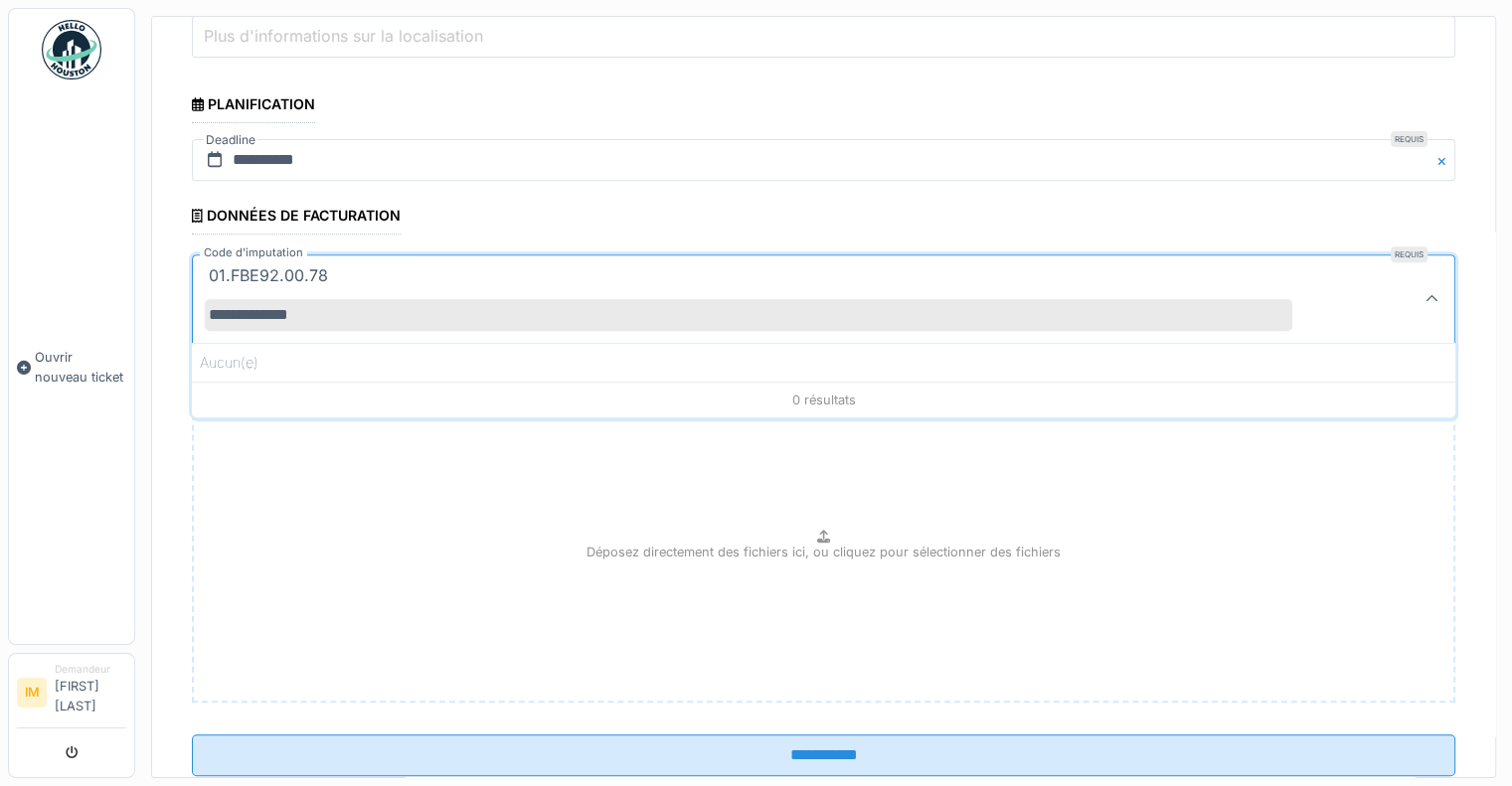 scroll, scrollTop: 843, scrollLeft: 0, axis: vertical 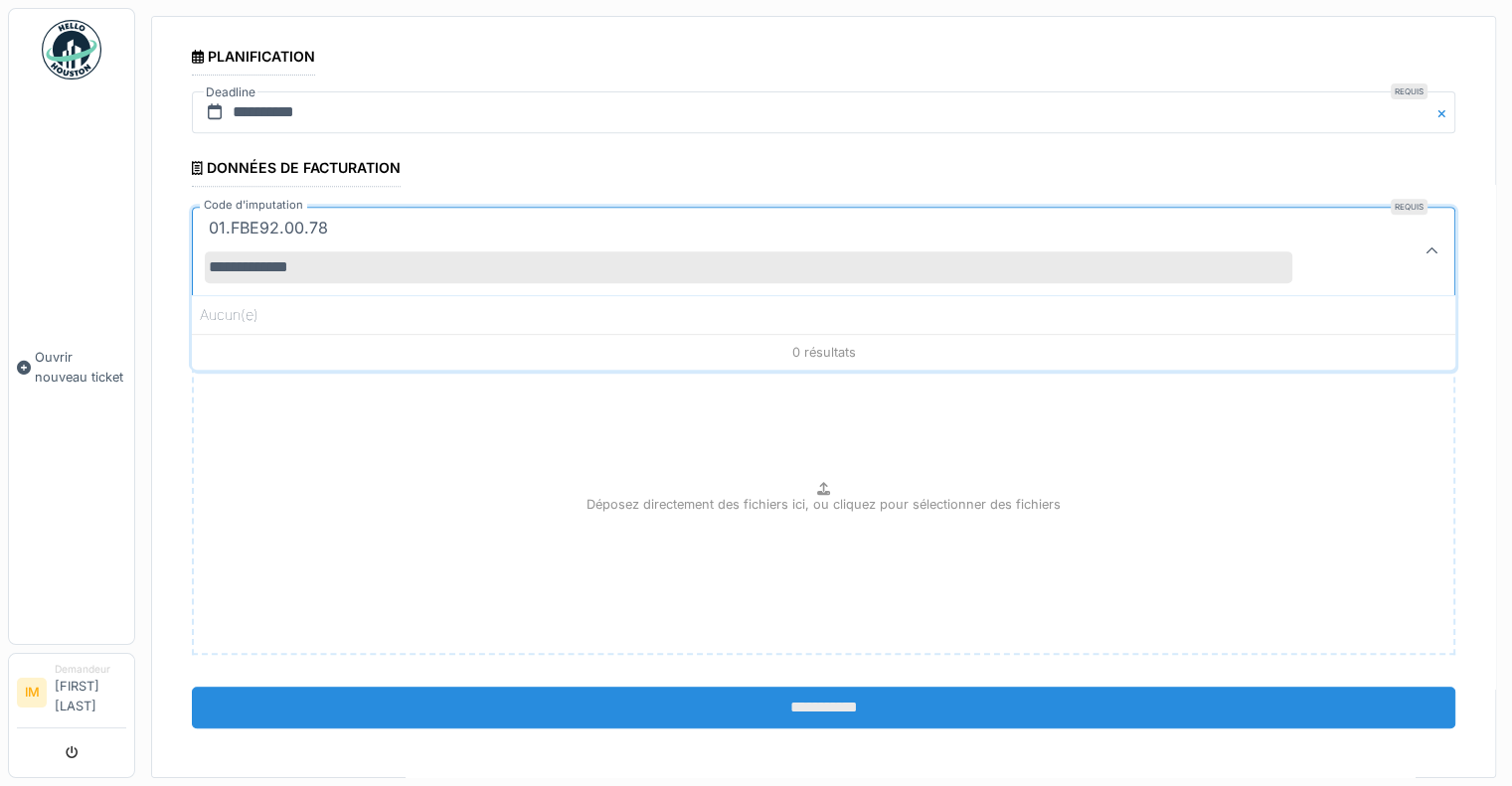type on "**********" 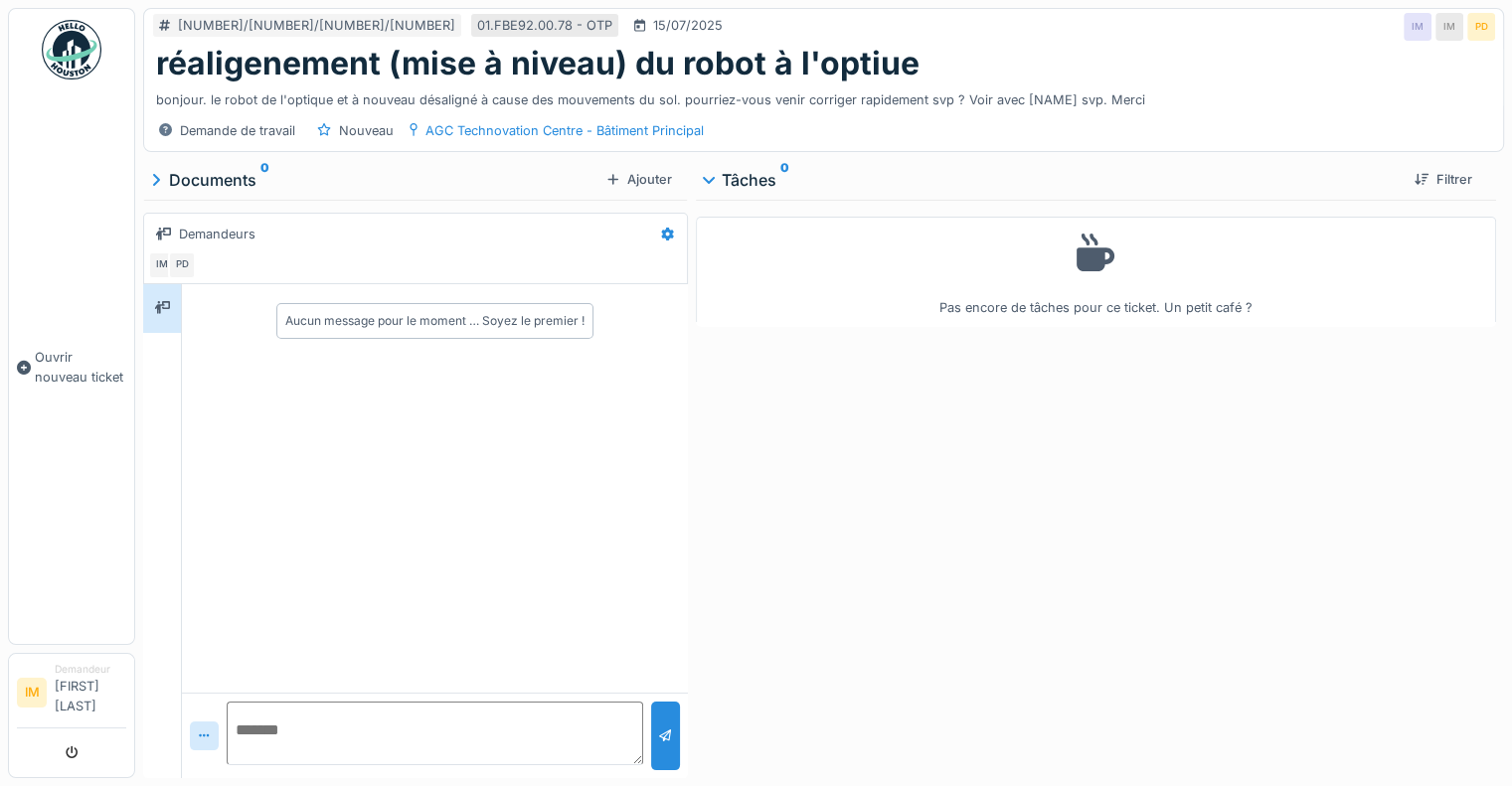 scroll, scrollTop: 0, scrollLeft: 0, axis: both 